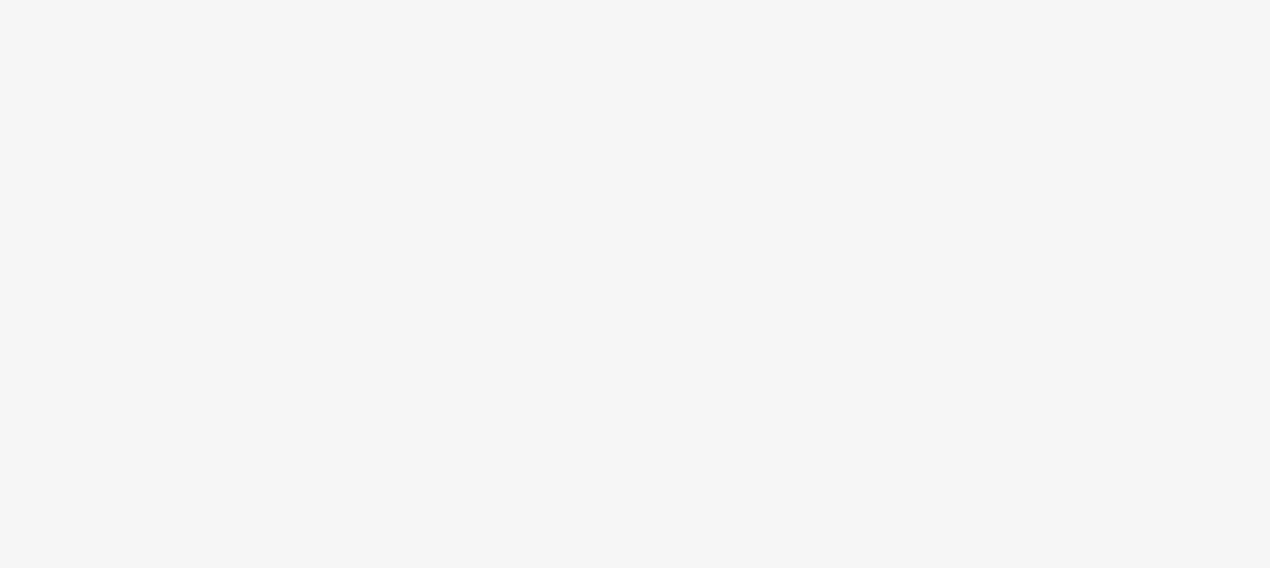 scroll, scrollTop: 0, scrollLeft: 0, axis: both 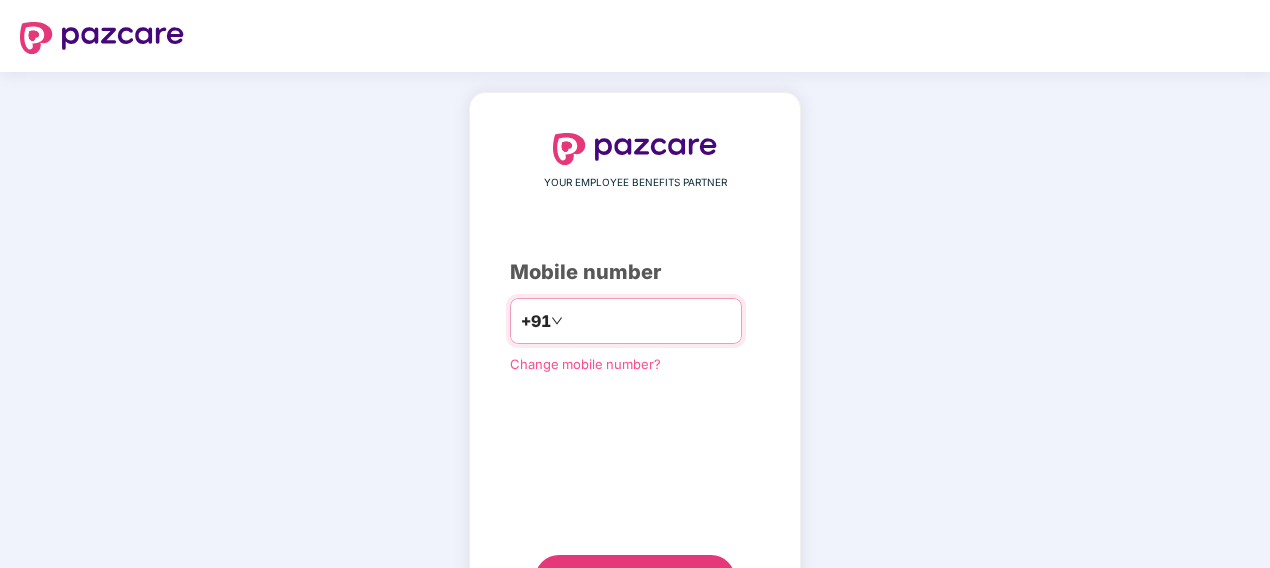 click at bounding box center (649, 321) 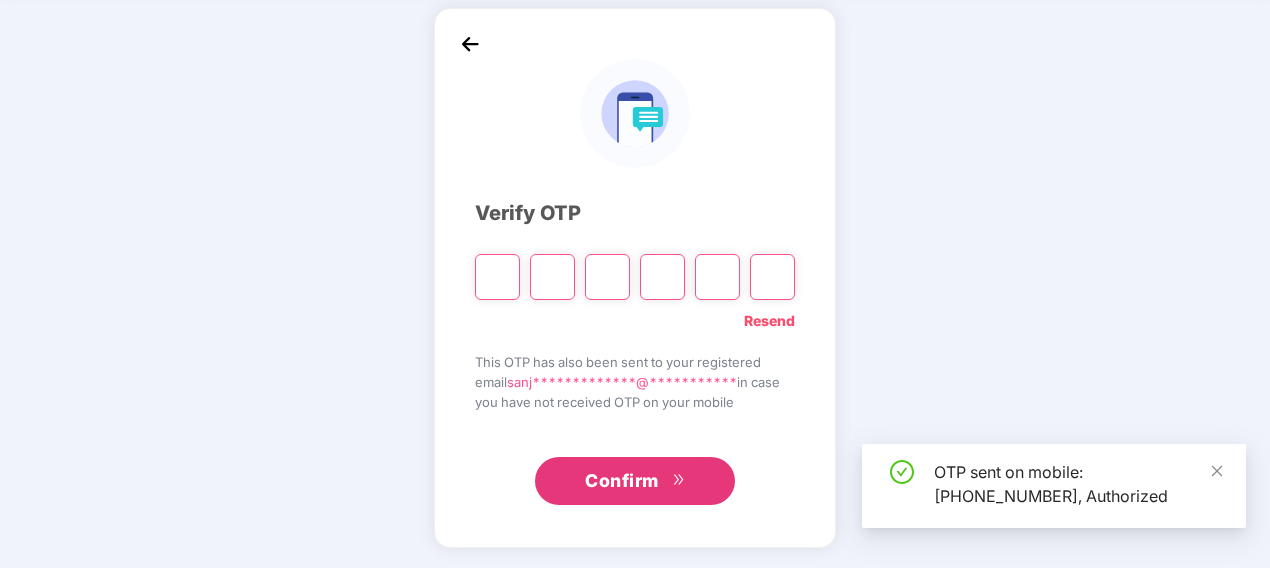 scroll, scrollTop: 84, scrollLeft: 0, axis: vertical 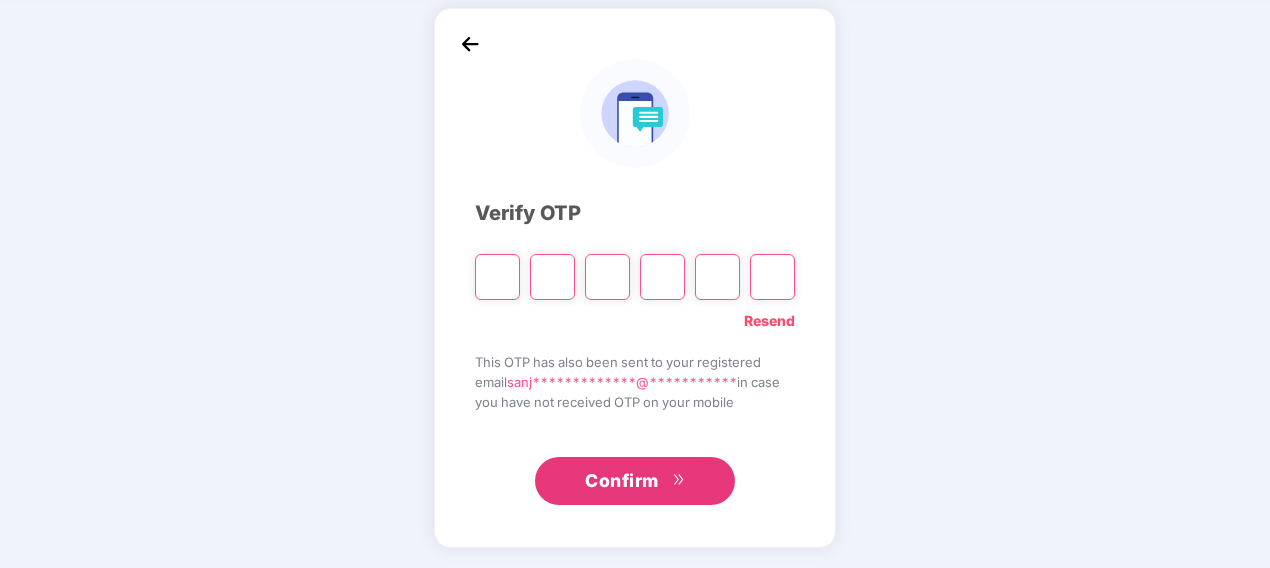 type on "*" 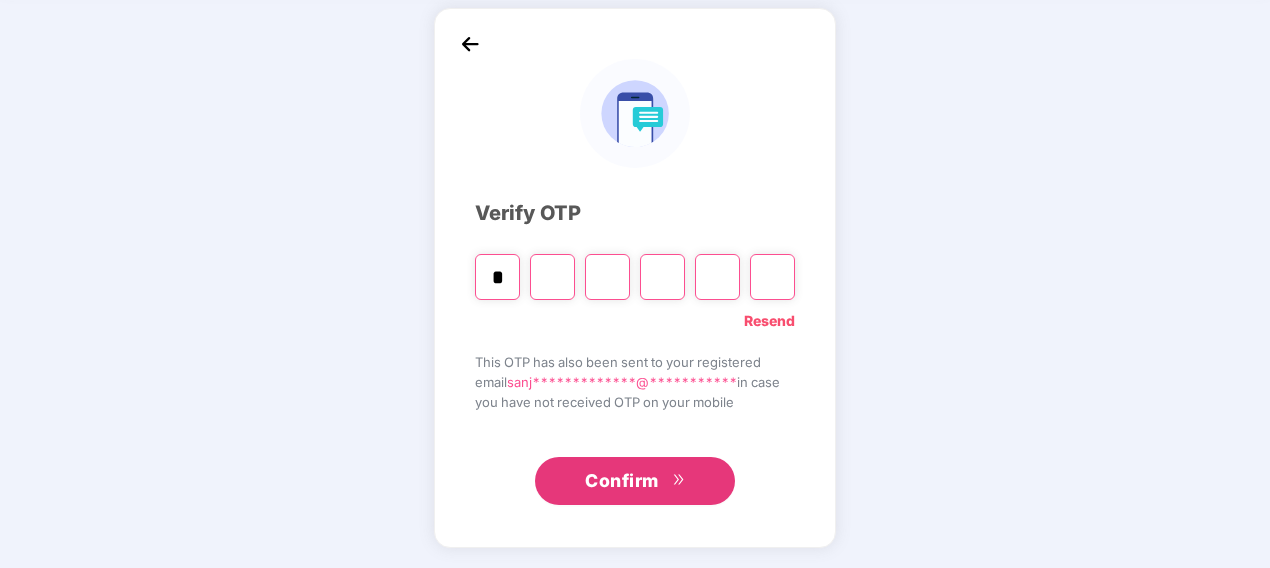 type on "*" 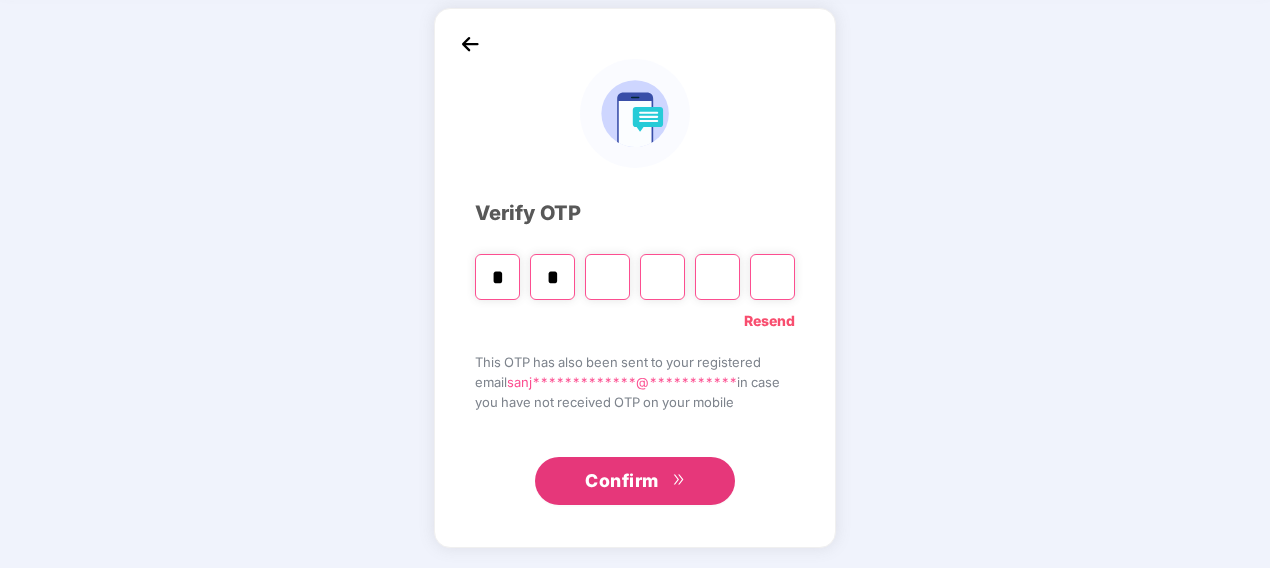 type on "*" 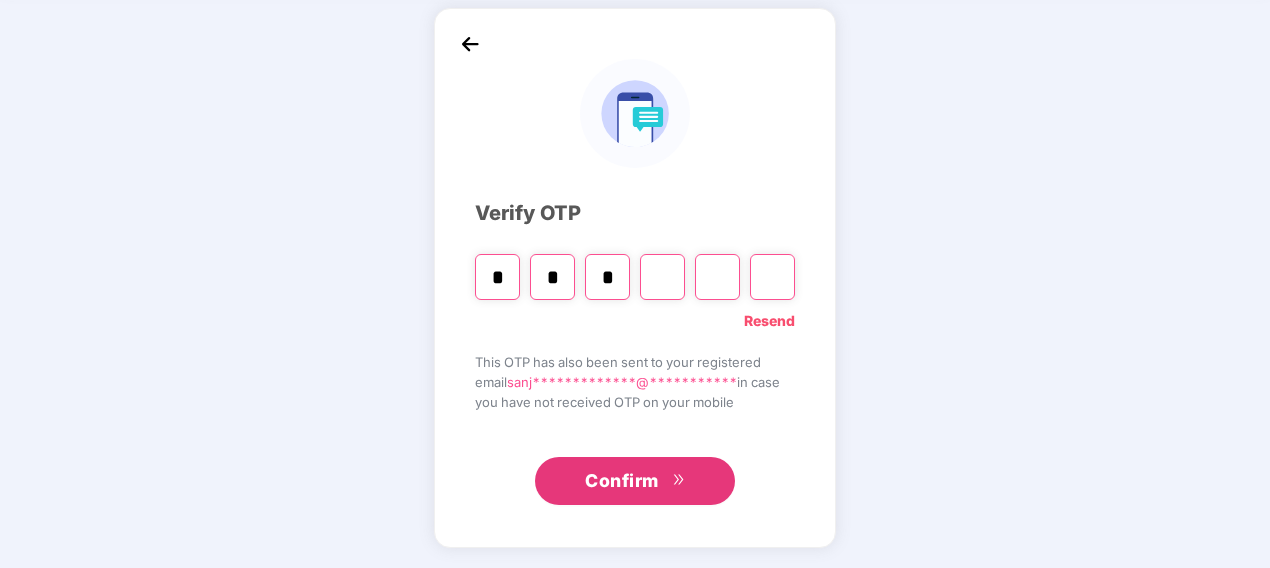 type on "*" 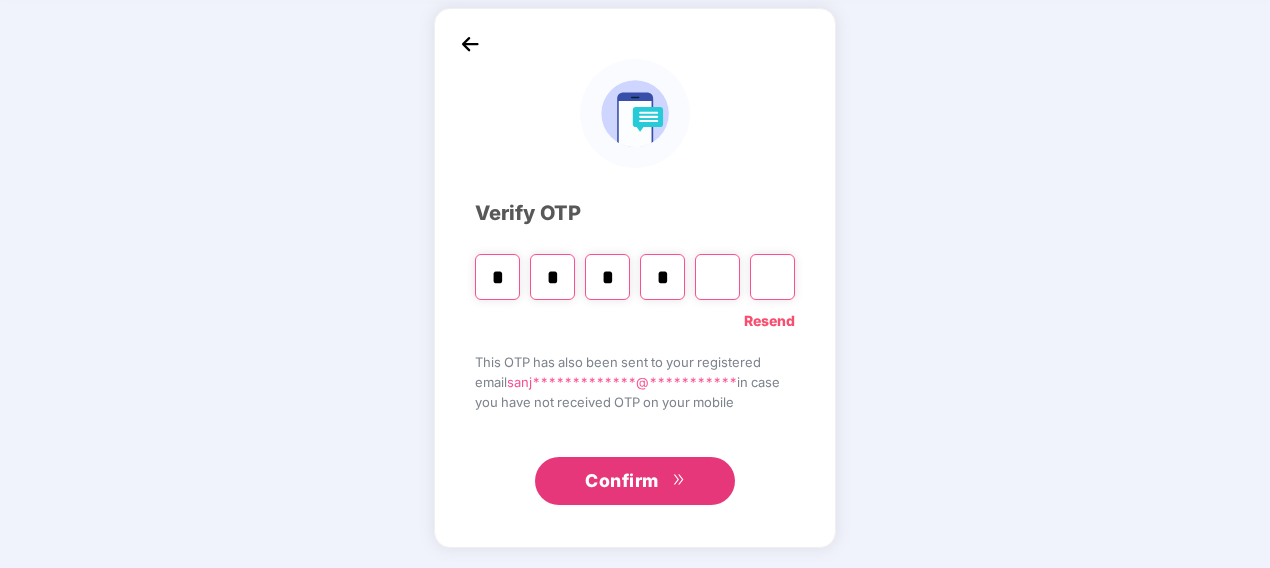 type on "*" 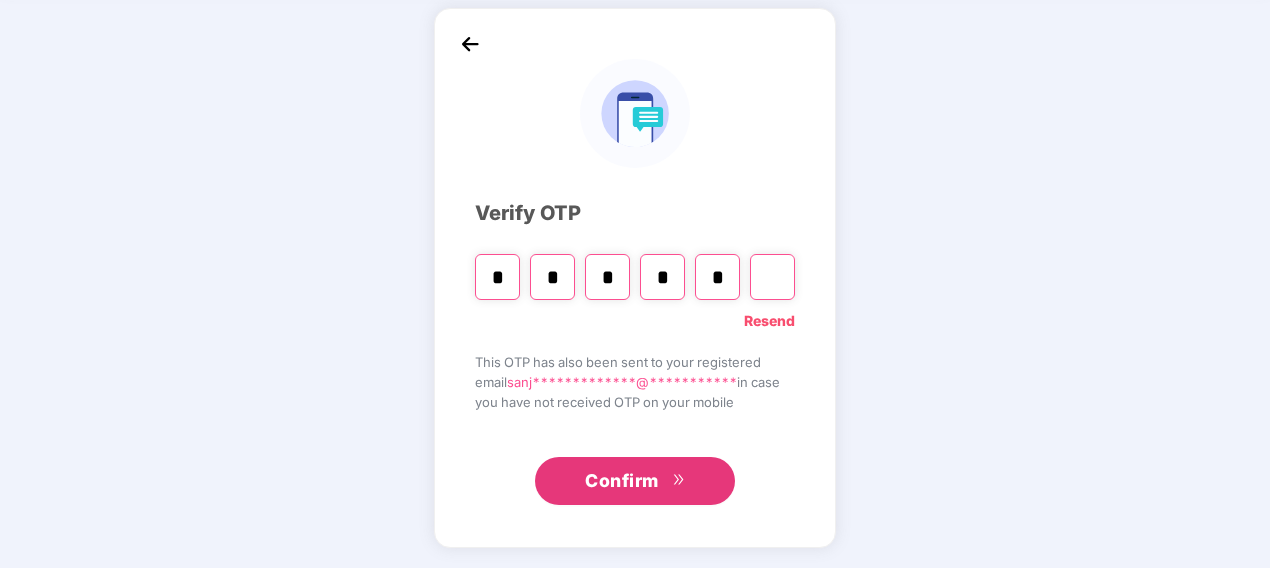type on "*" 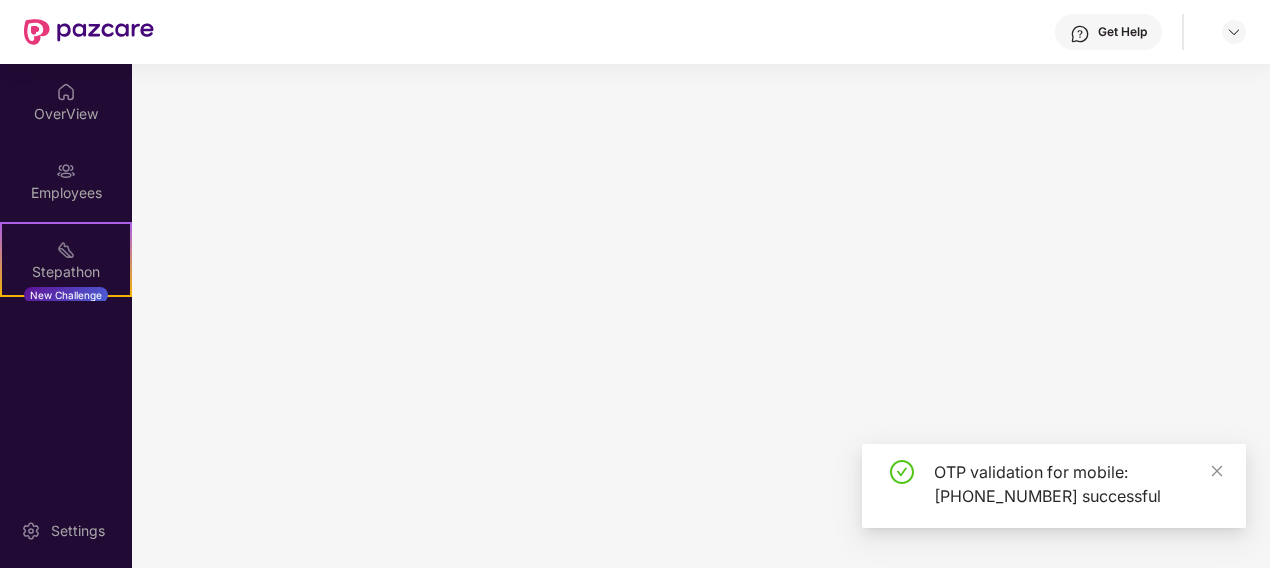 scroll, scrollTop: 0, scrollLeft: 0, axis: both 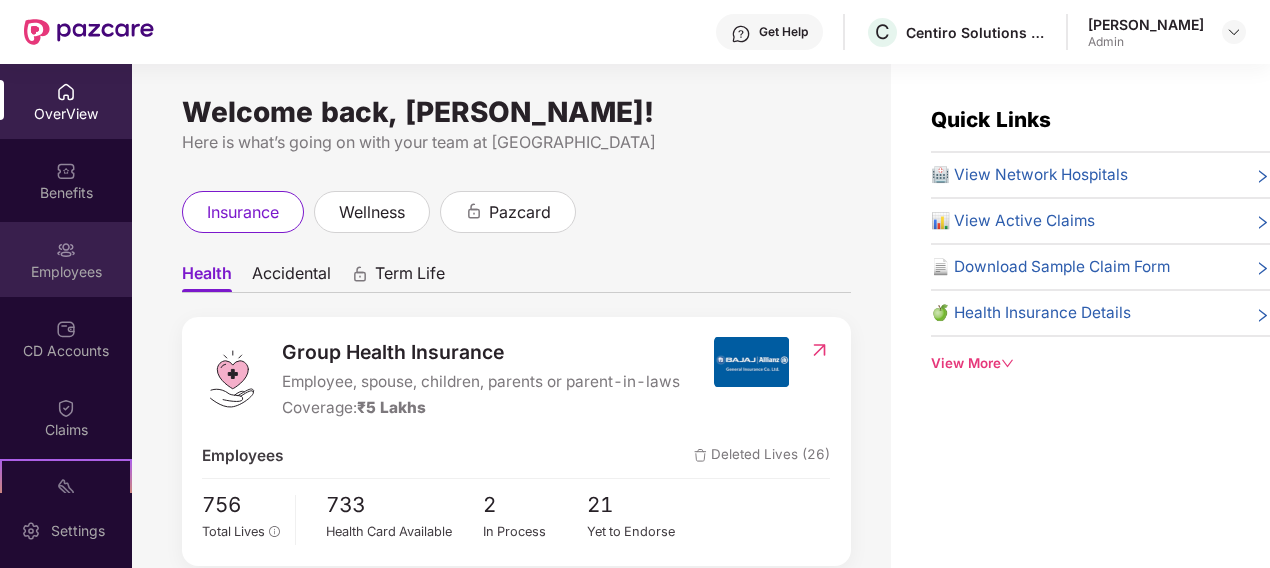 click on "Employees" at bounding box center [66, 259] 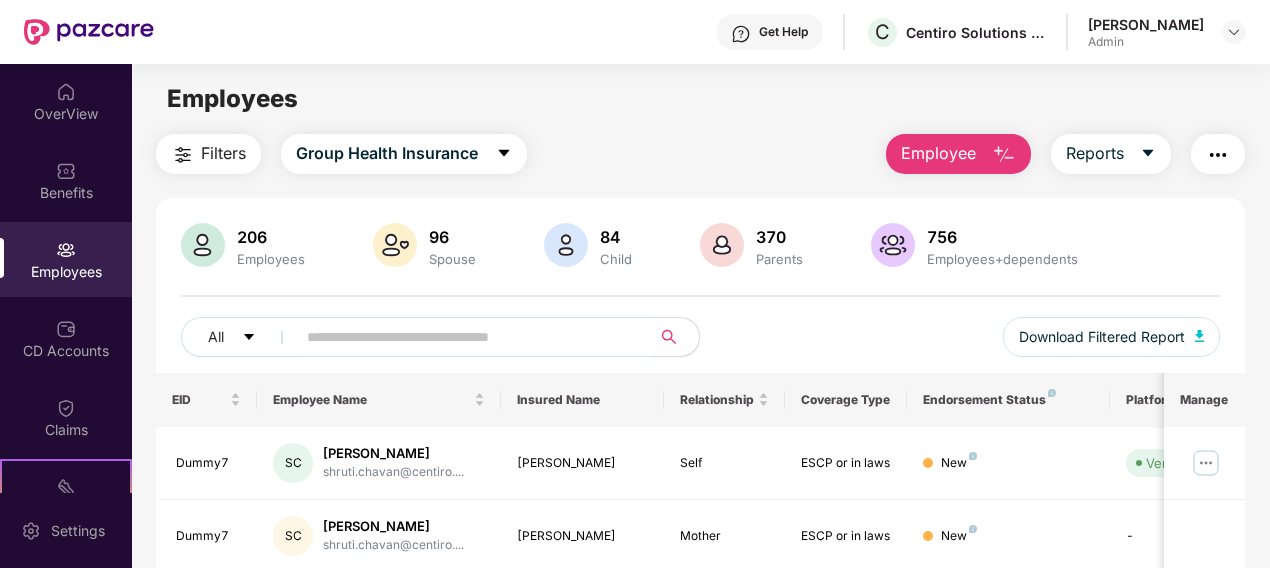 click at bounding box center [1004, 155] 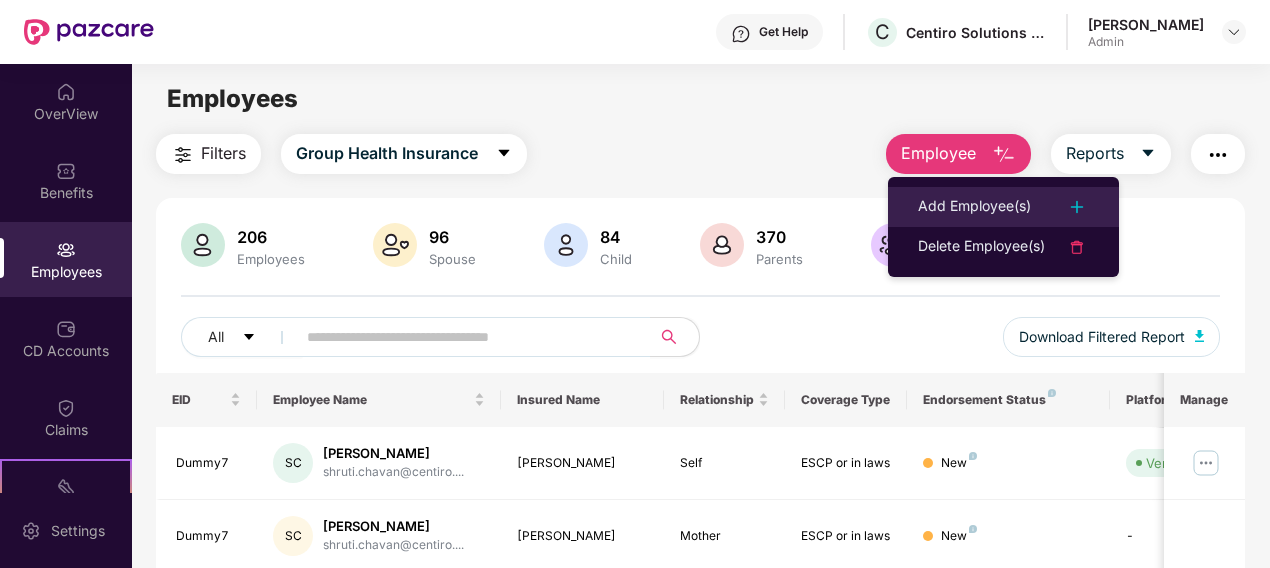 click on "Add Employee(s)" at bounding box center [974, 207] 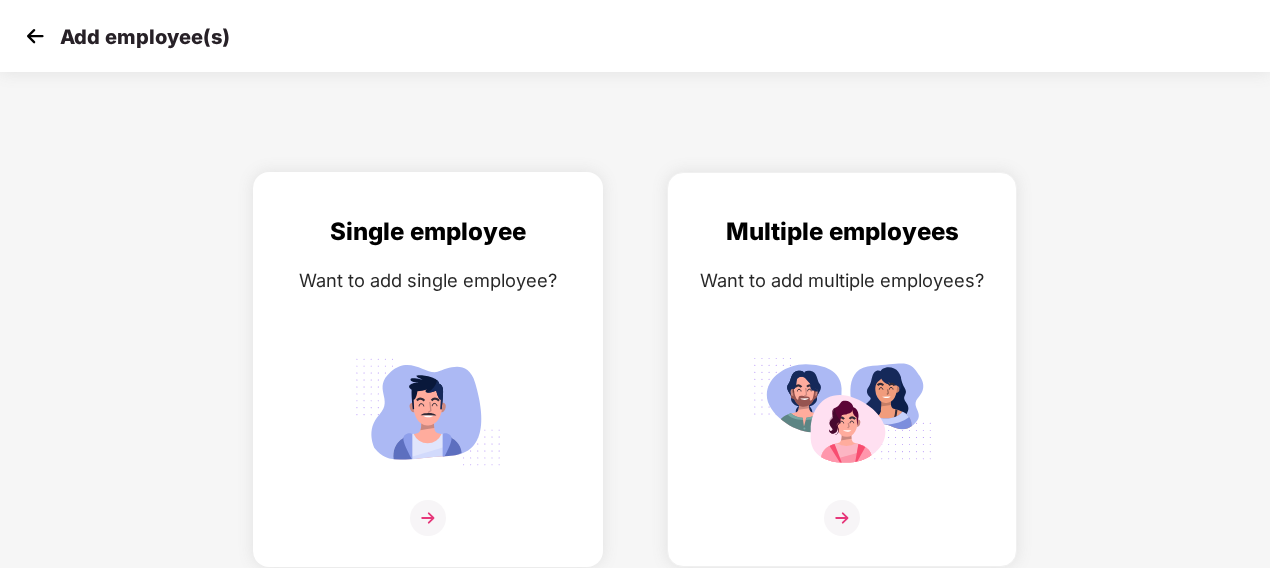 click on "Want to add single employee?" at bounding box center [428, 280] 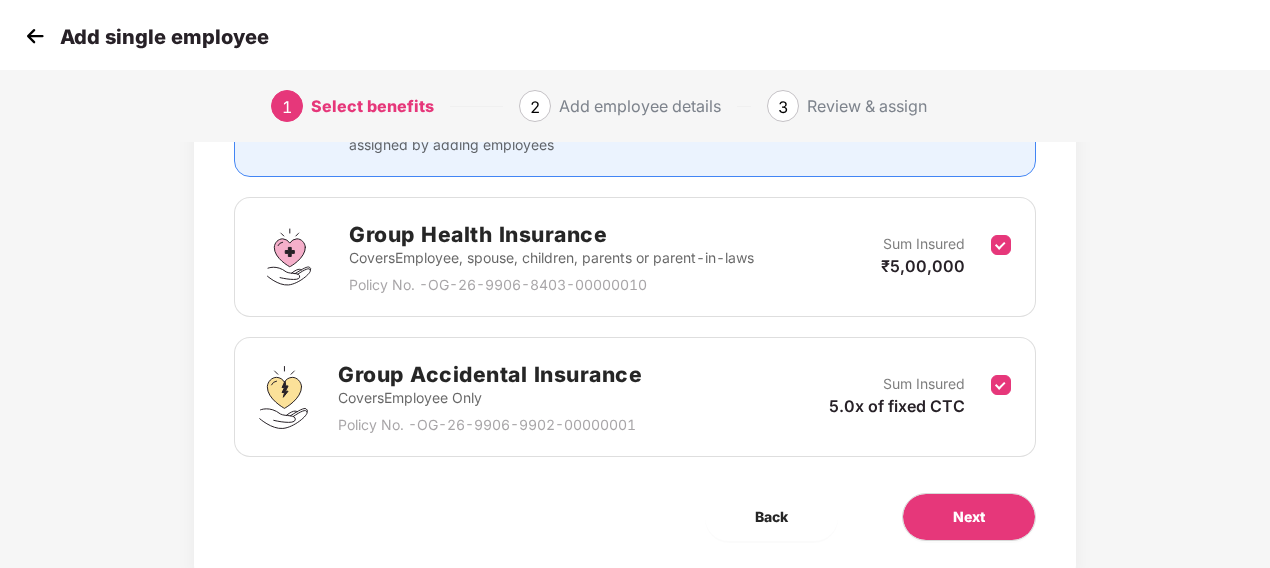 scroll, scrollTop: 309, scrollLeft: 0, axis: vertical 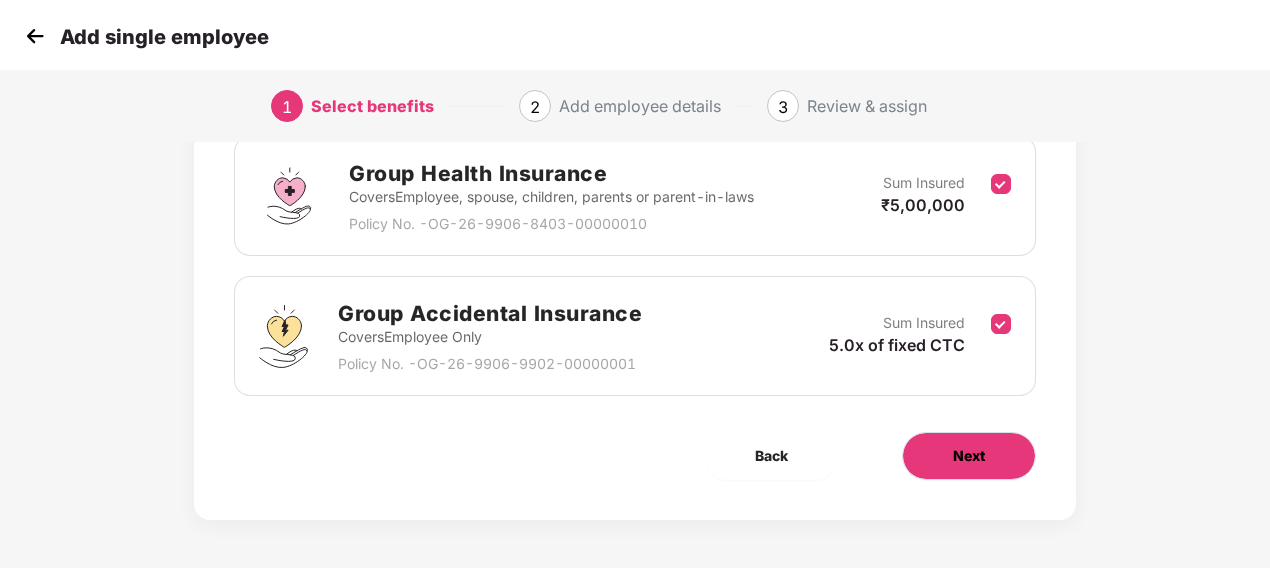 click on "Next" at bounding box center (969, 456) 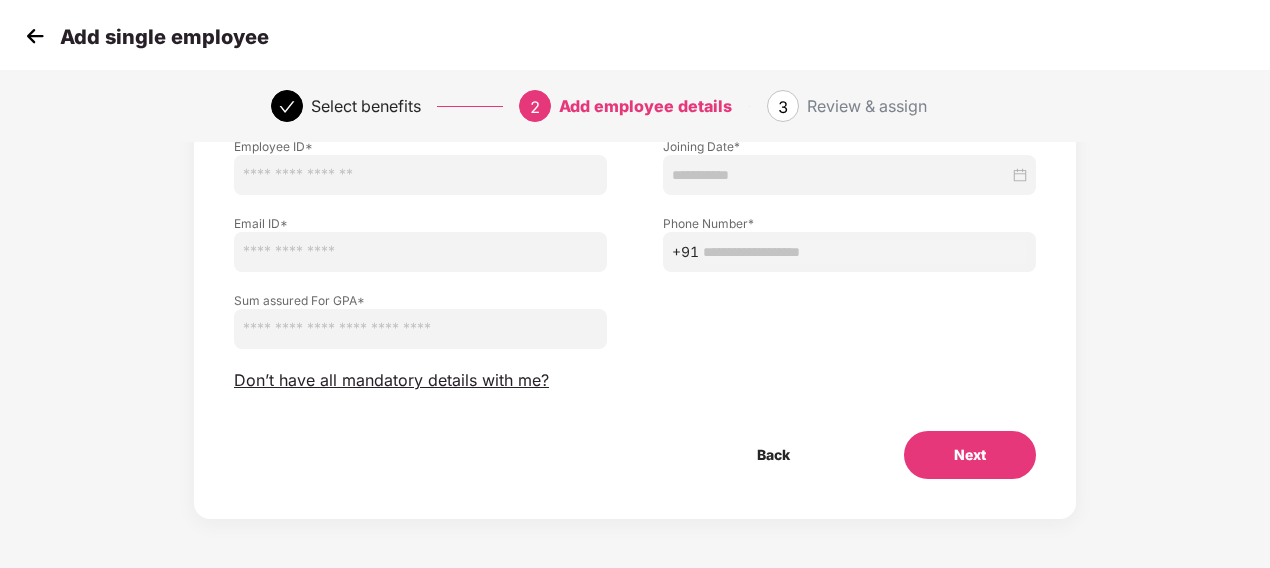 scroll, scrollTop: 0, scrollLeft: 0, axis: both 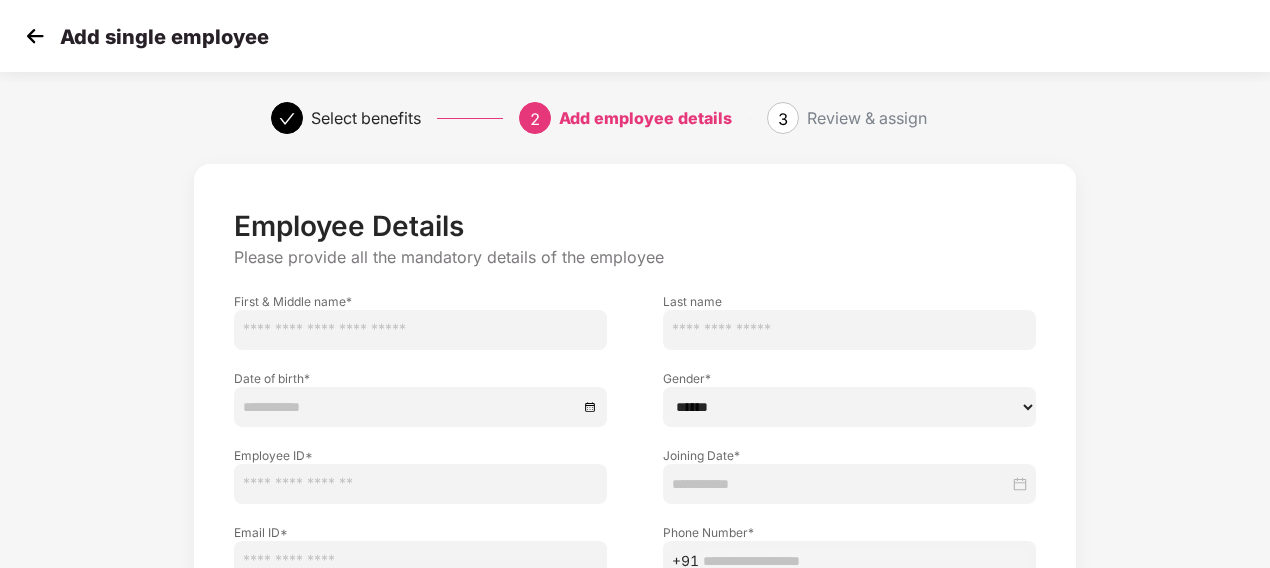 click at bounding box center [420, 330] 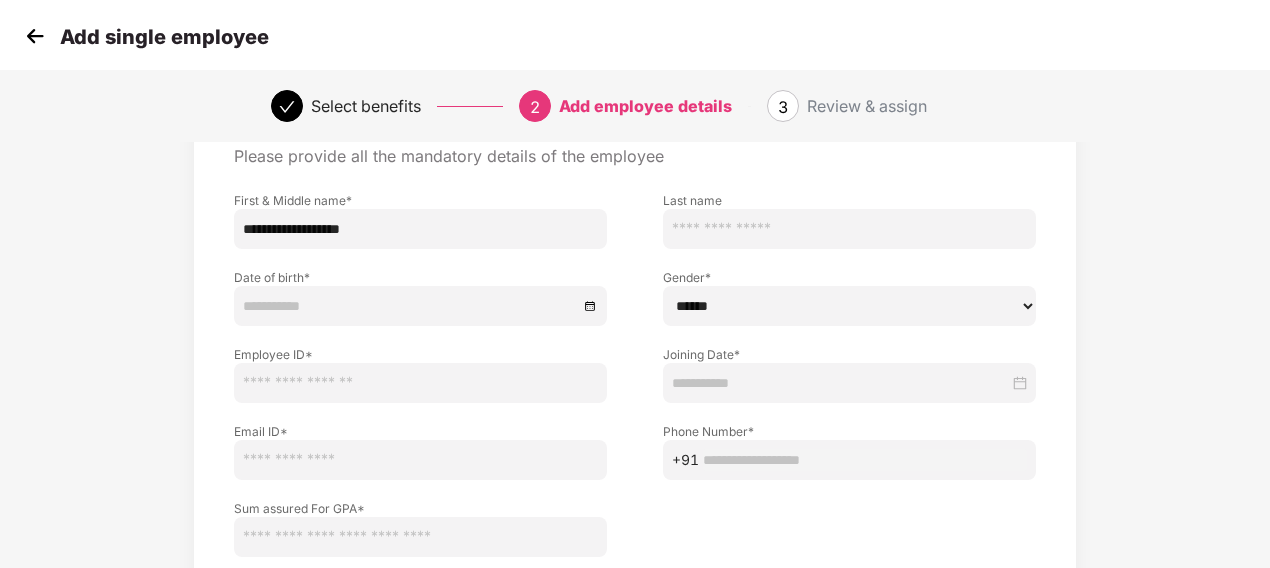 scroll, scrollTop: 102, scrollLeft: 0, axis: vertical 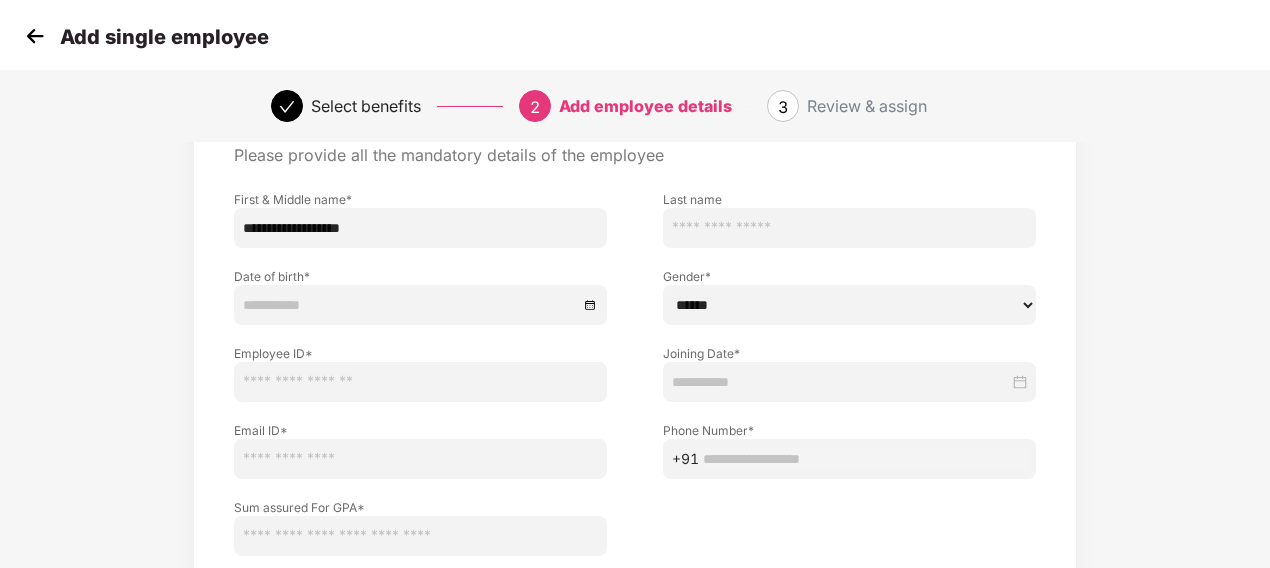 type on "**********" 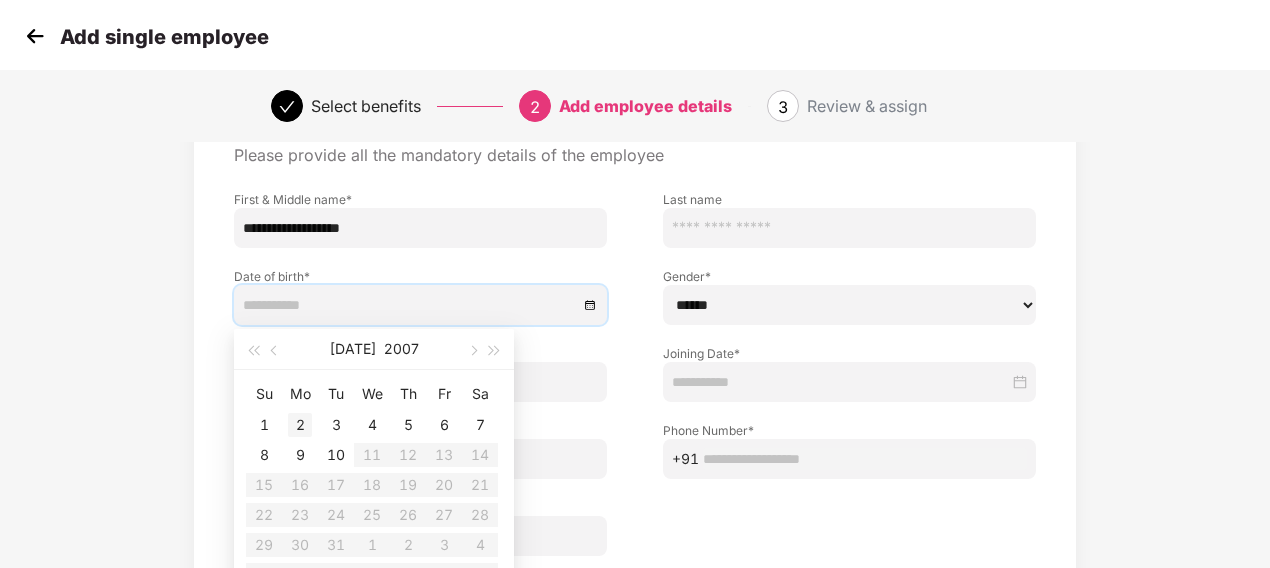 type on "**********" 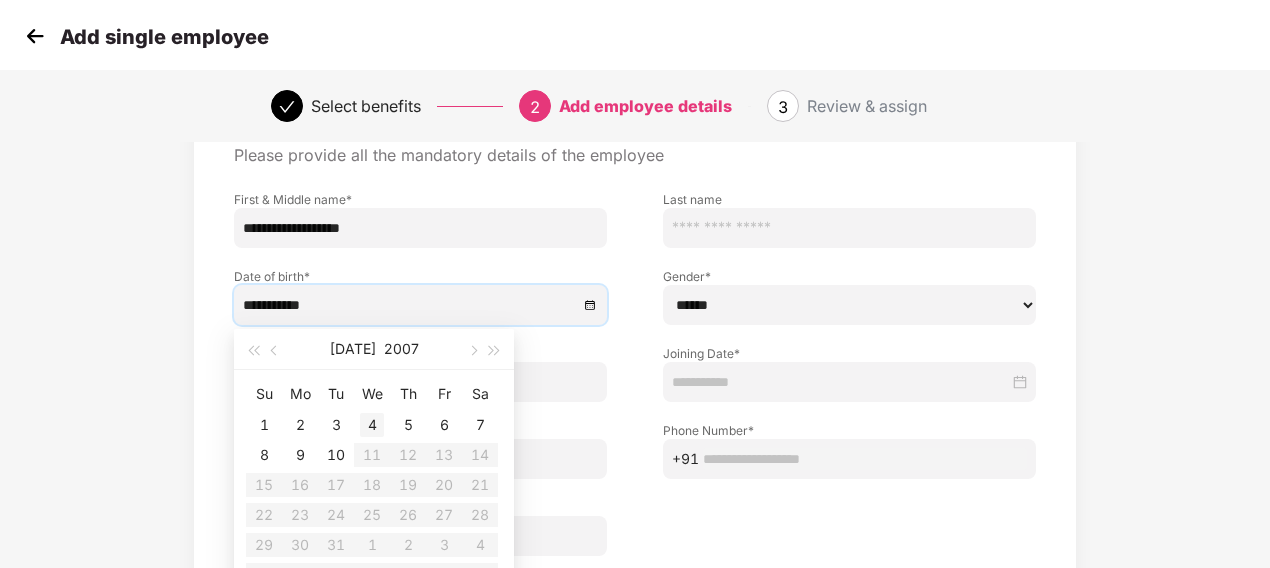 type on "**********" 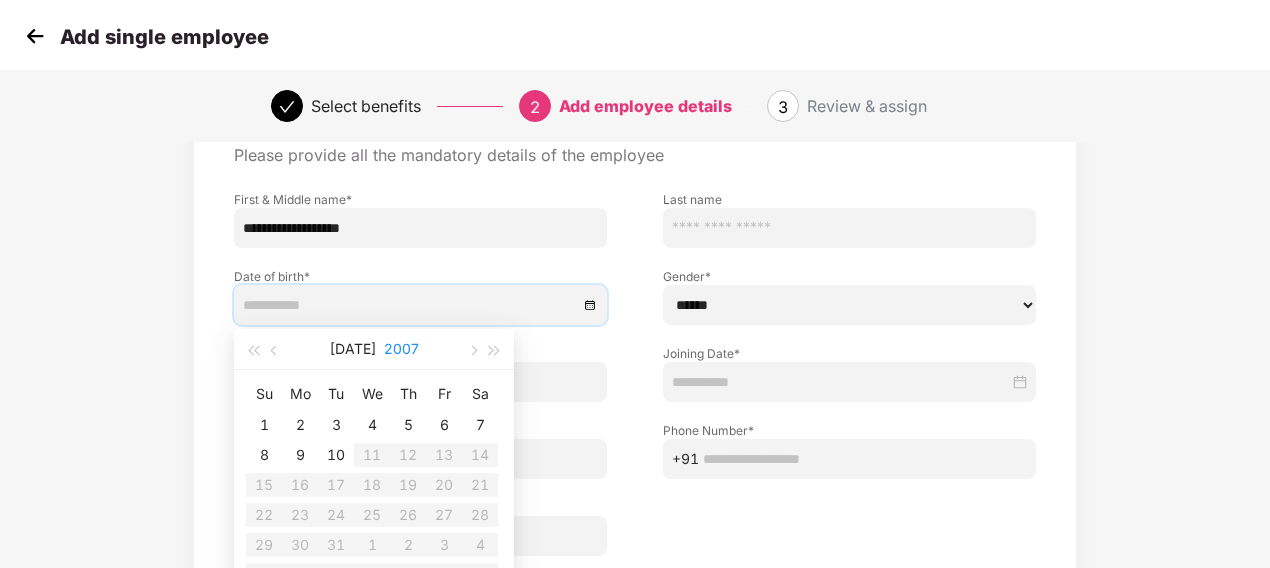 click on "2007" at bounding box center [401, 349] 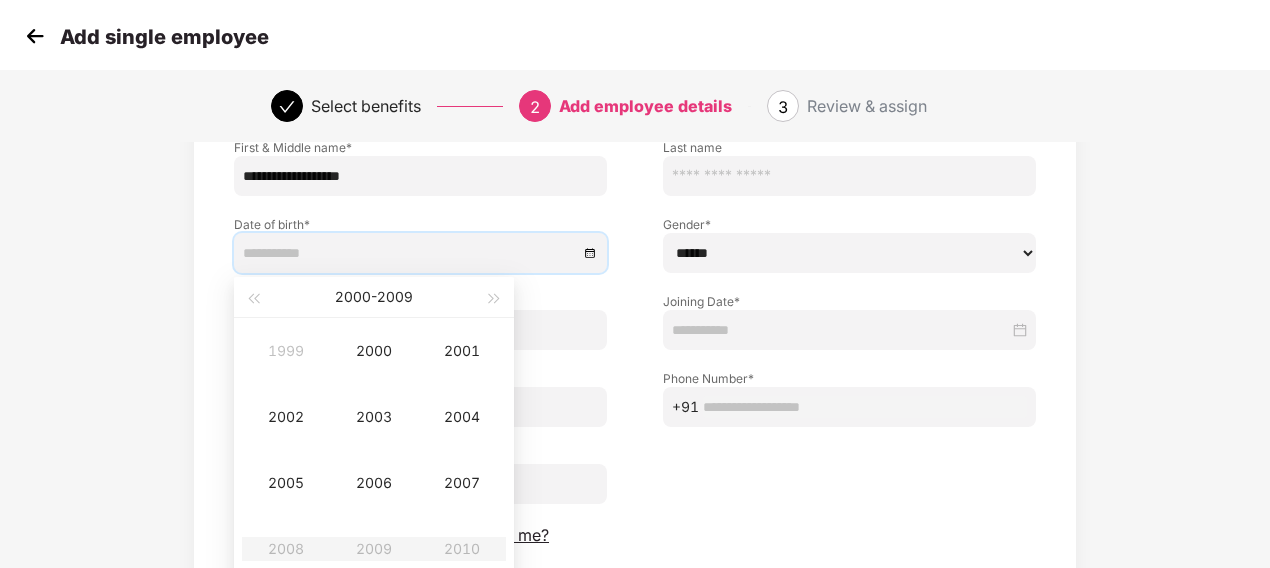 scroll, scrollTop: 163, scrollLeft: 0, axis: vertical 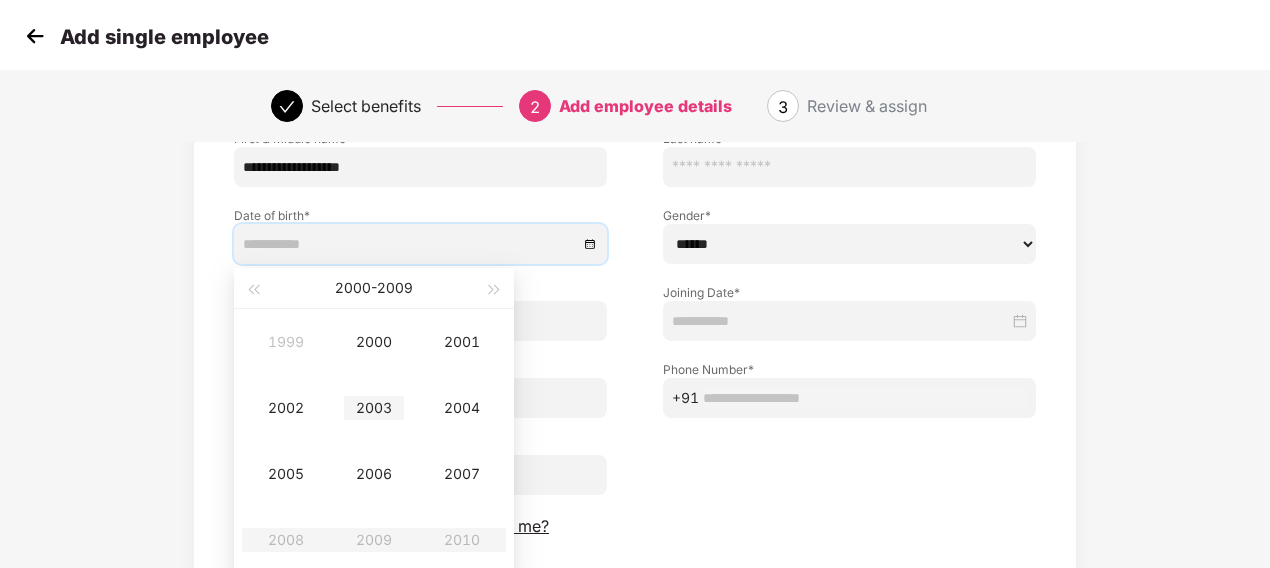type on "**********" 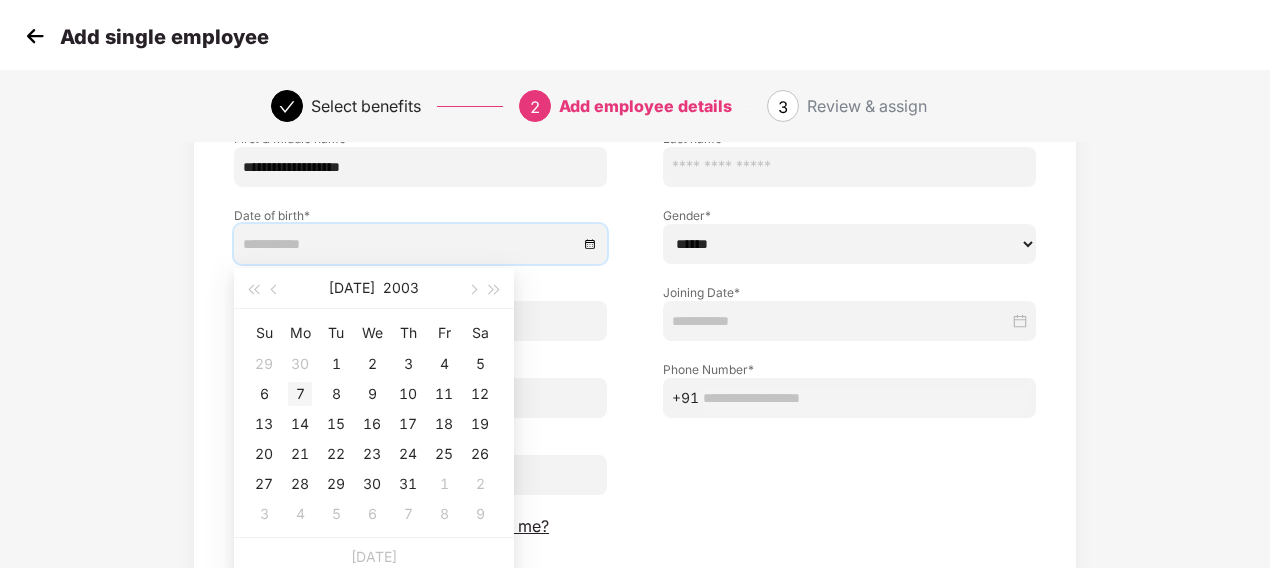 type on "**********" 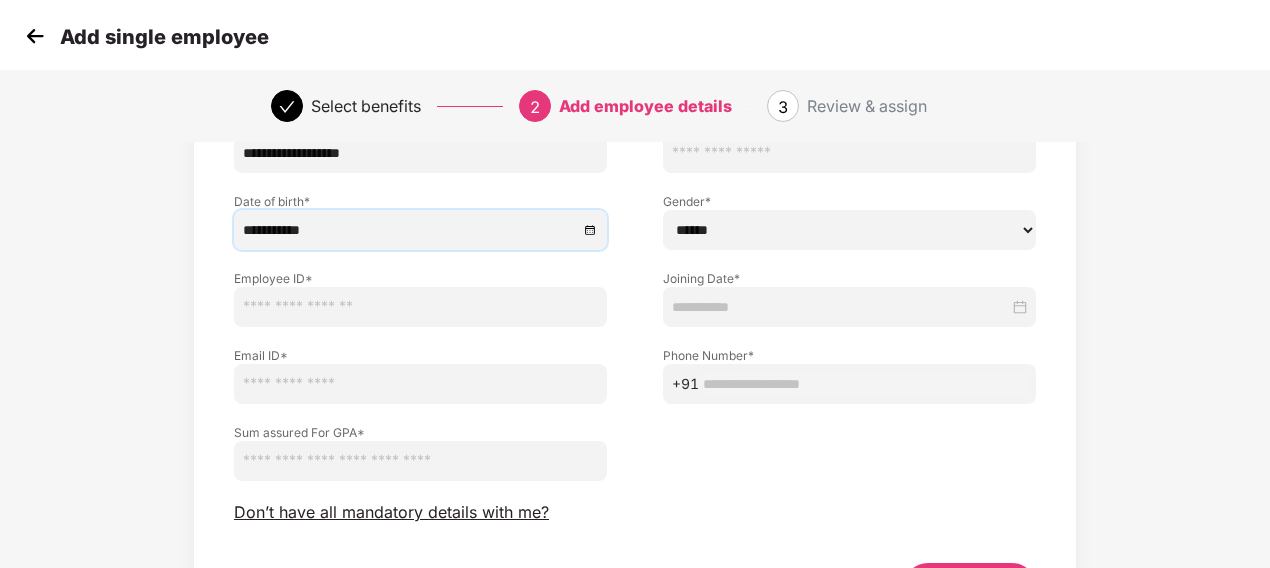 scroll, scrollTop: 101, scrollLeft: 0, axis: vertical 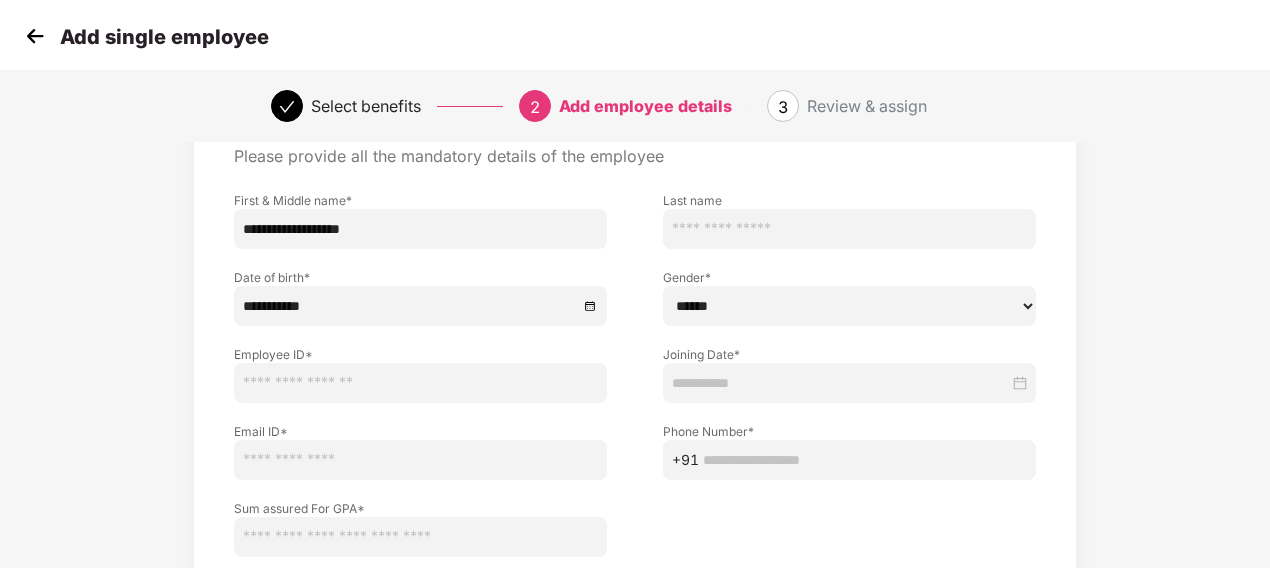 click at bounding box center (849, 229) 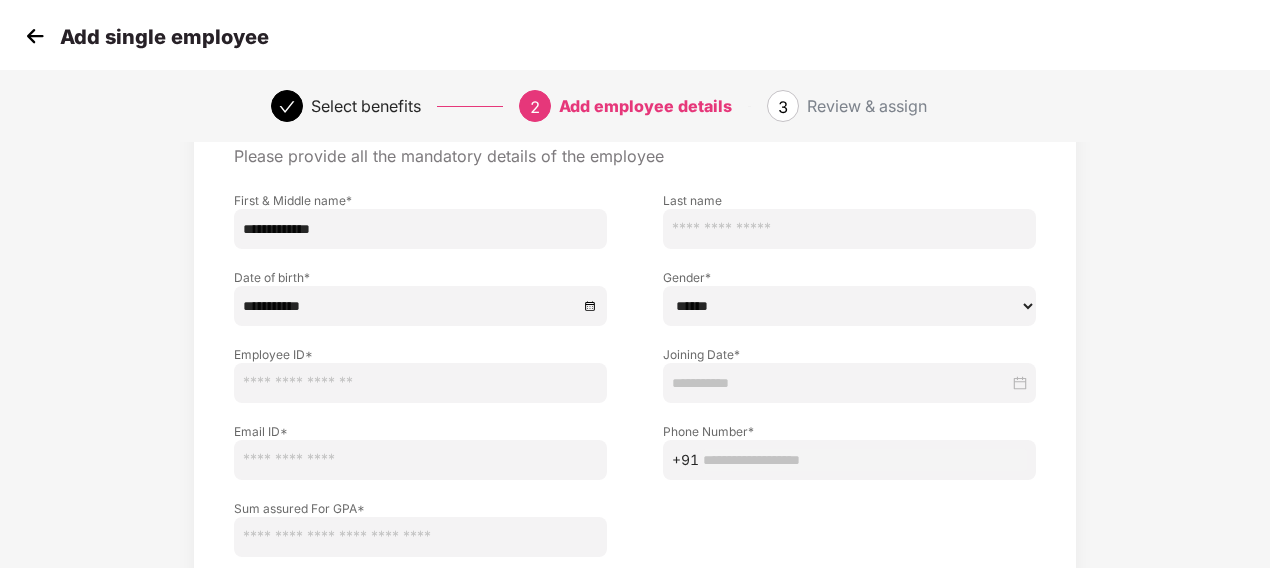 type on "**********" 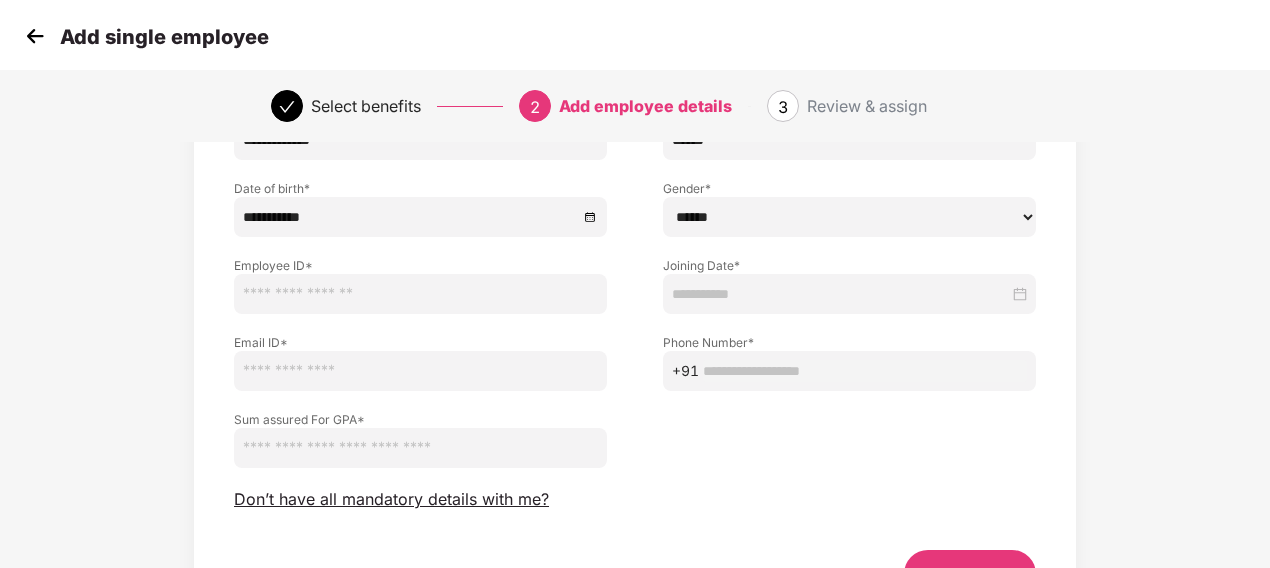 scroll, scrollTop: 189, scrollLeft: 0, axis: vertical 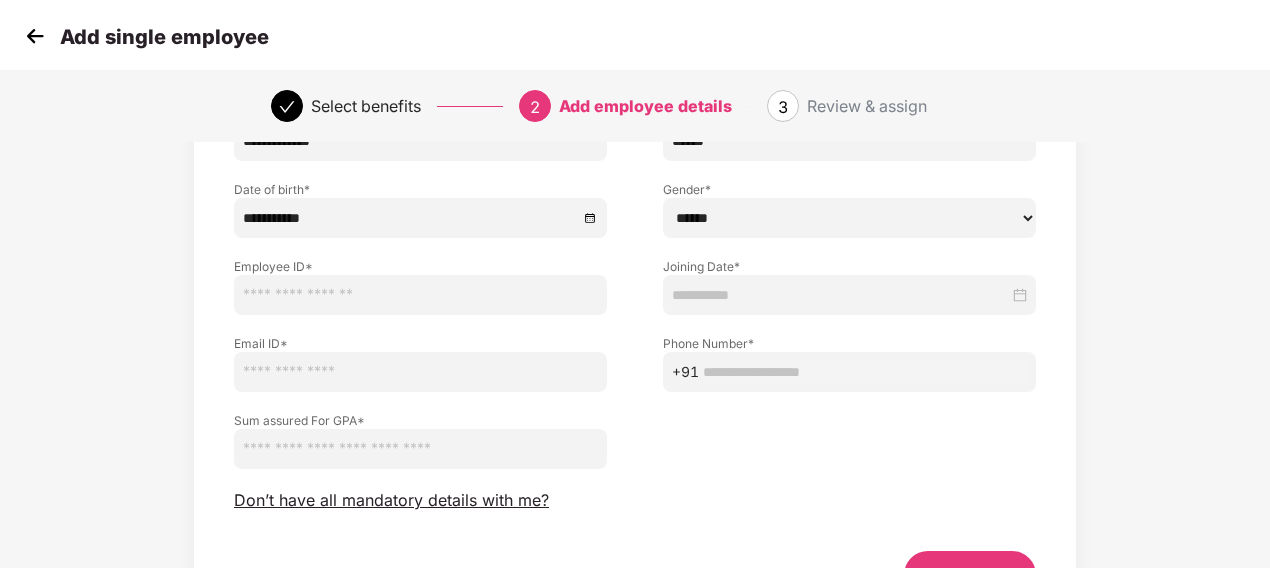 type on "******" 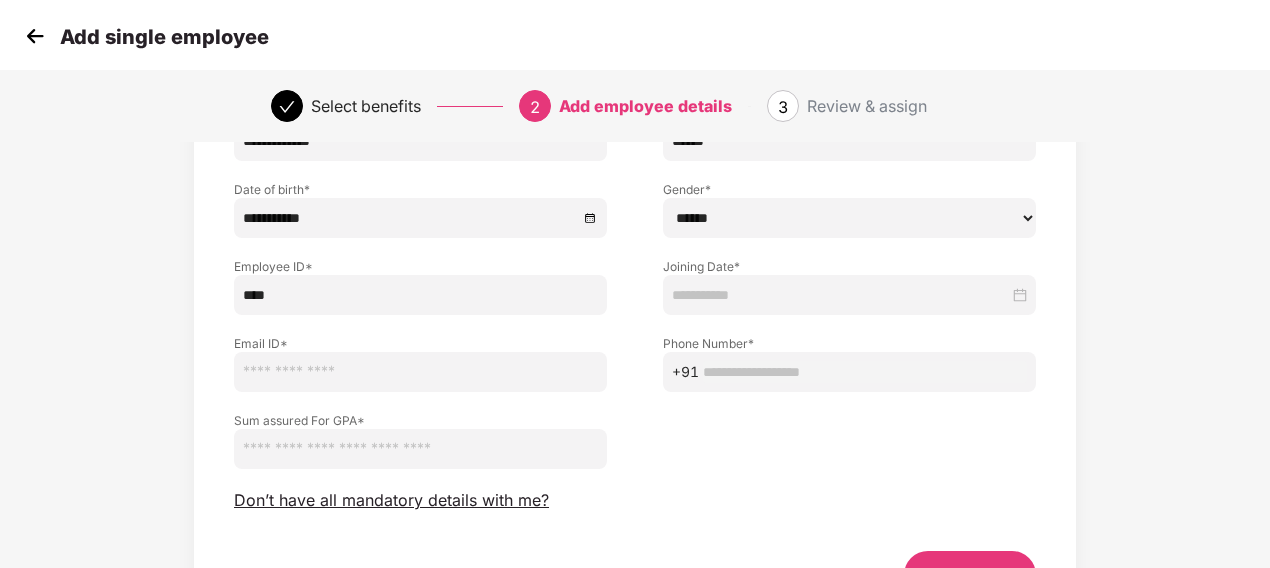 type on "****" 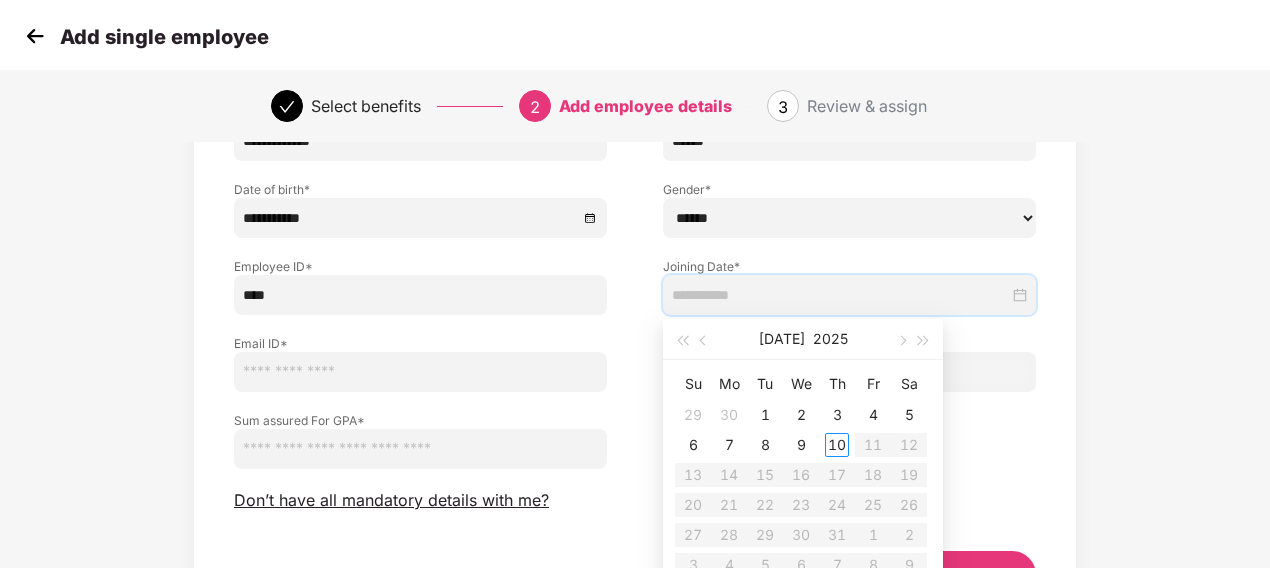 click at bounding box center [840, 295] 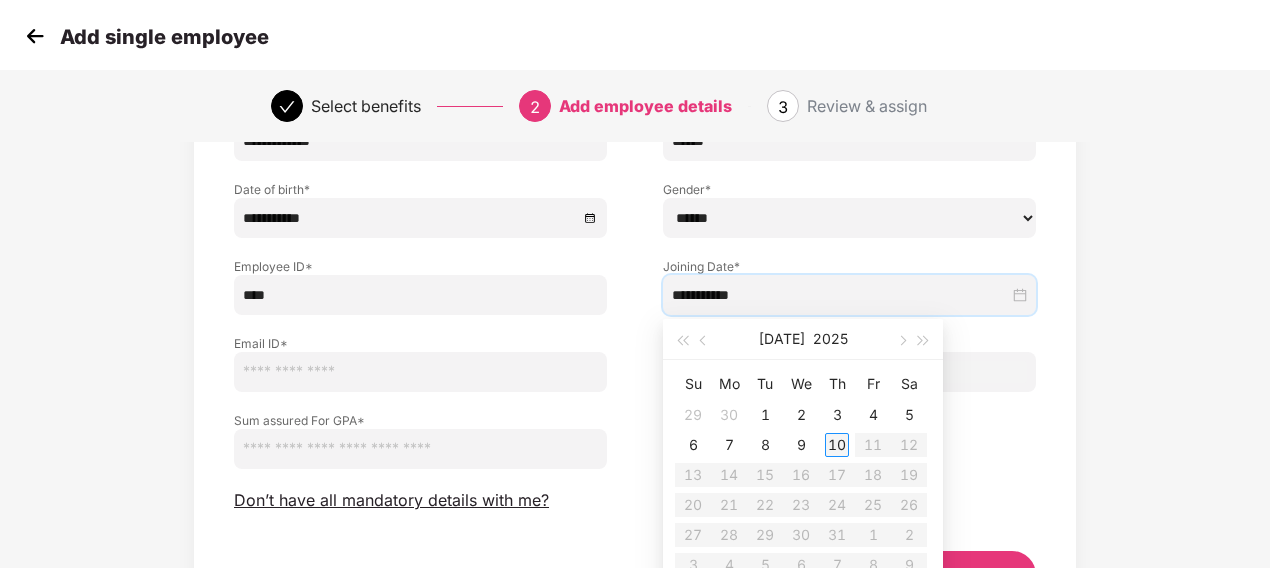 type on "**********" 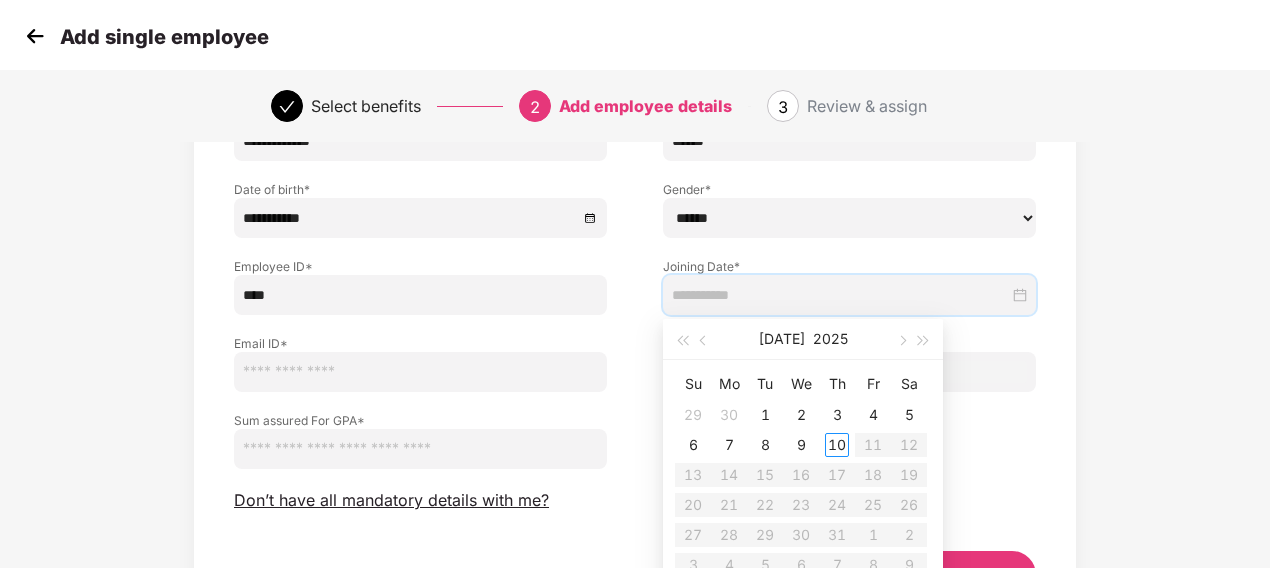 type on "**********" 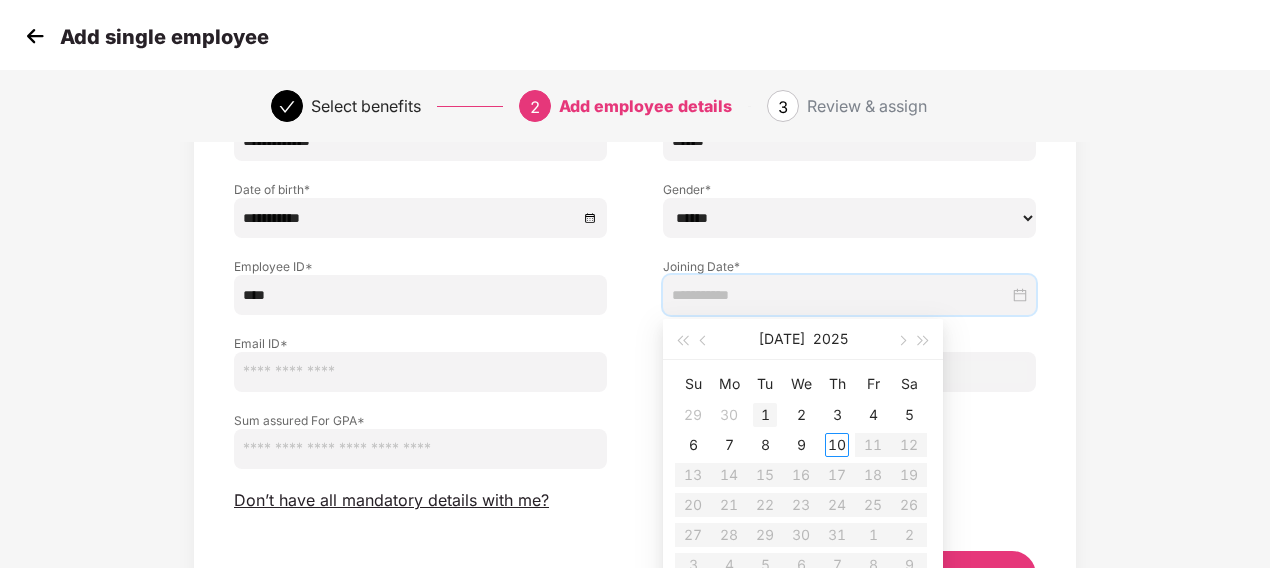 type on "**********" 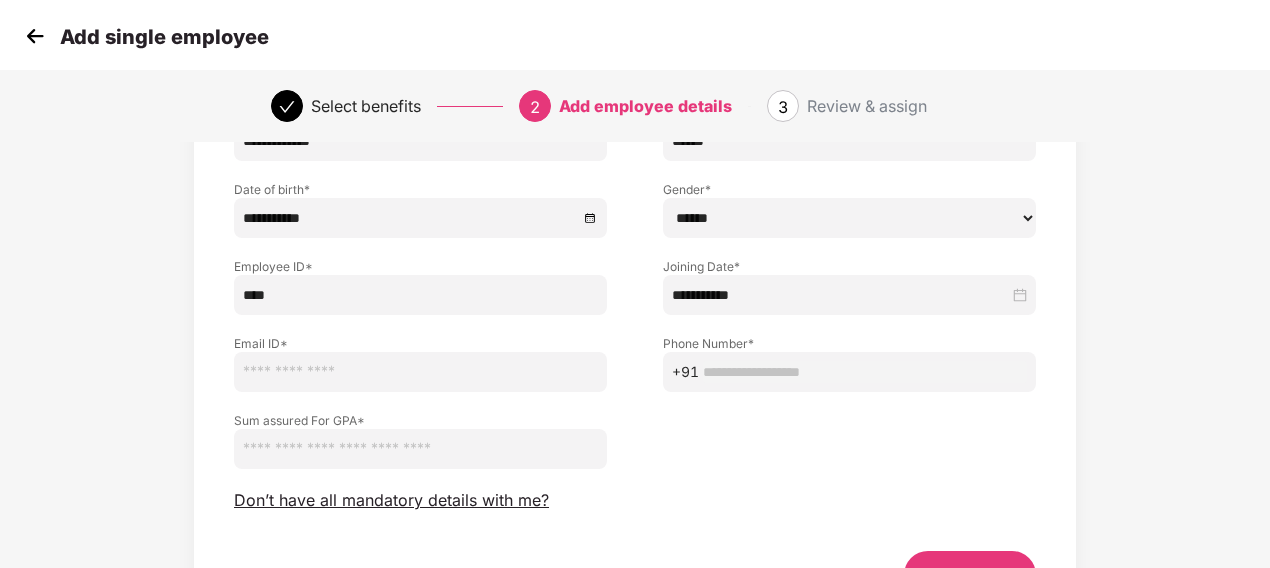 click at bounding box center (420, 372) 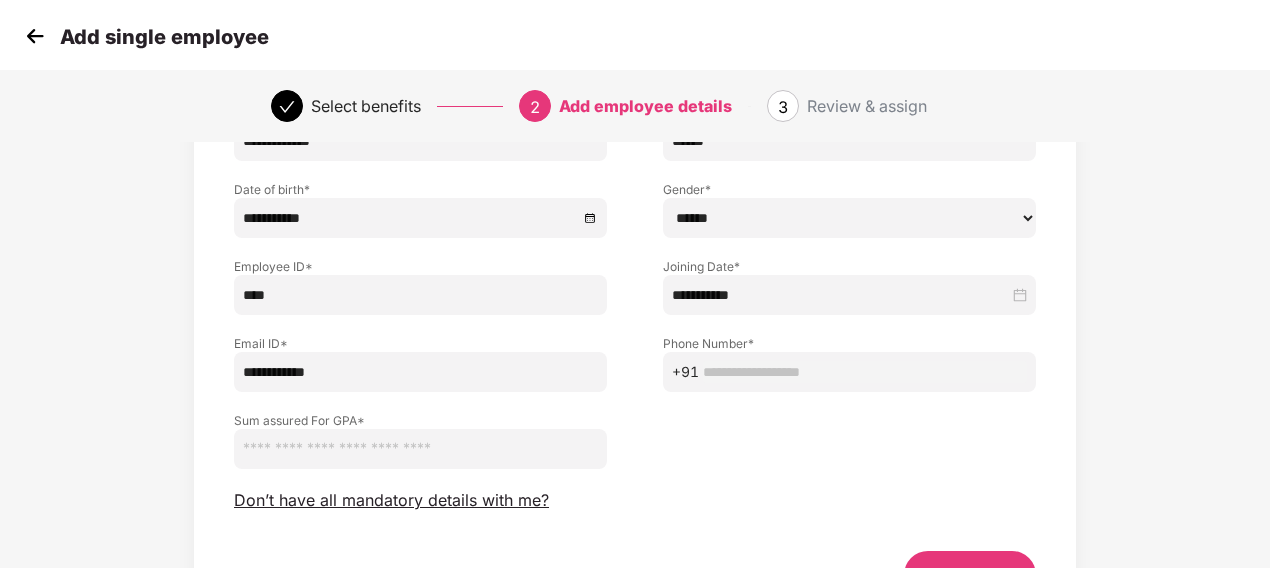 type on "**********" 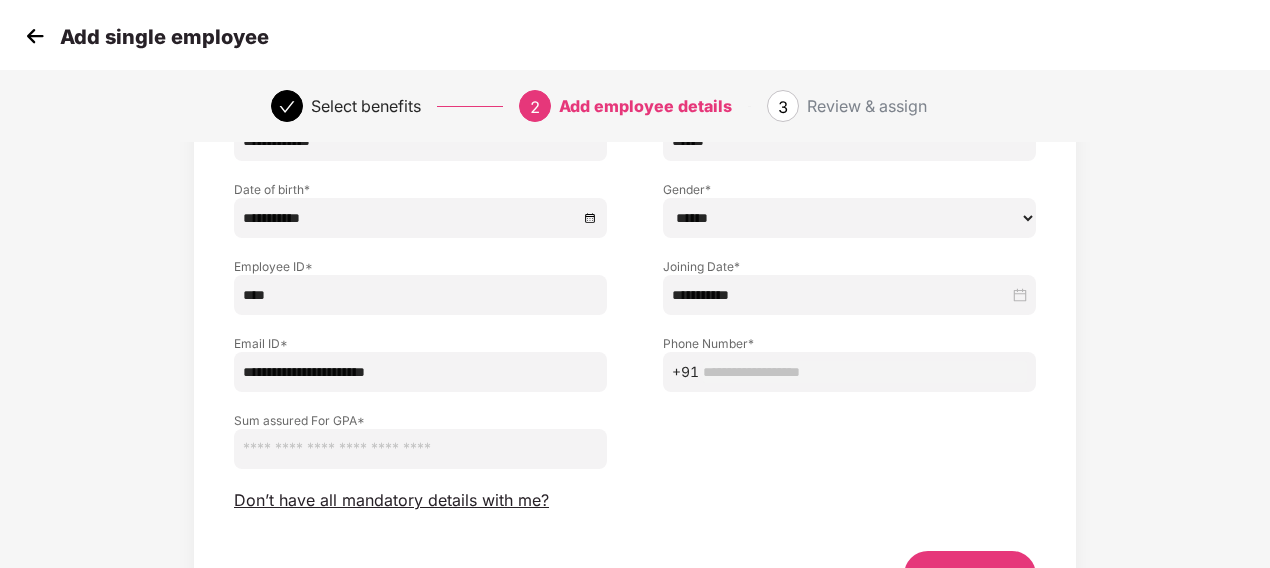 click at bounding box center [865, 372] 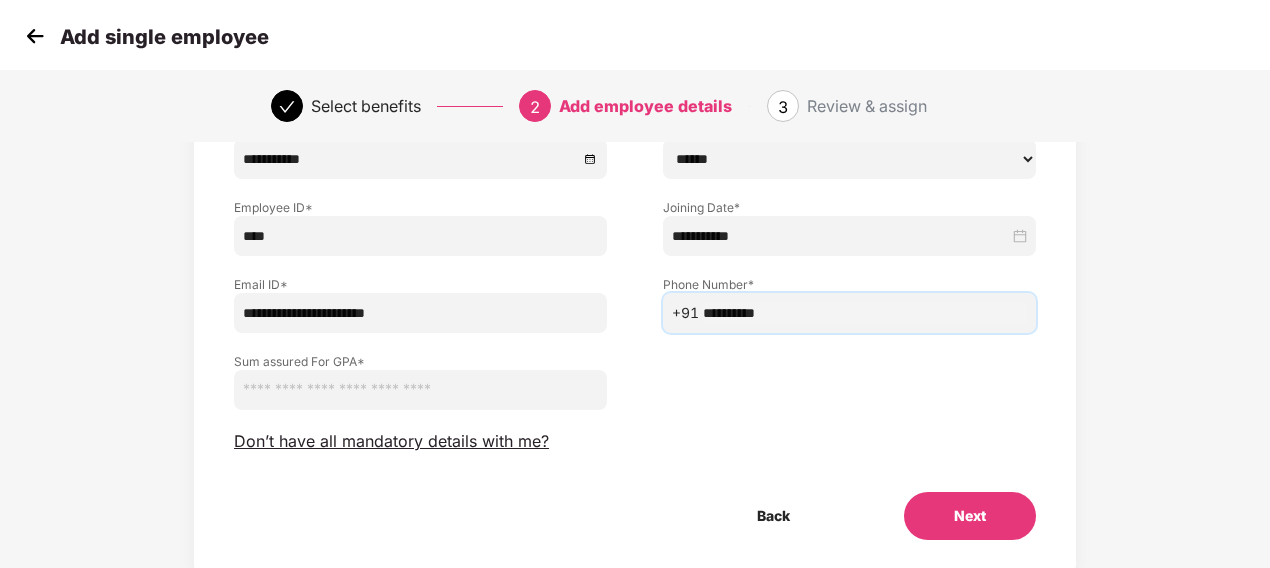 scroll, scrollTop: 289, scrollLeft: 0, axis: vertical 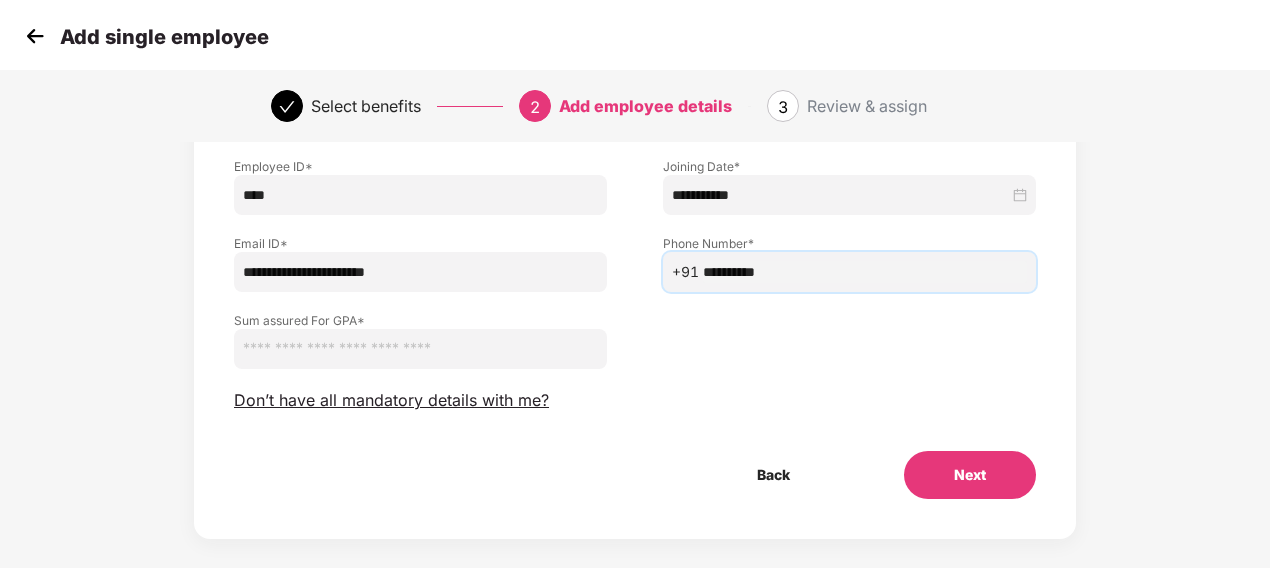 type on "**********" 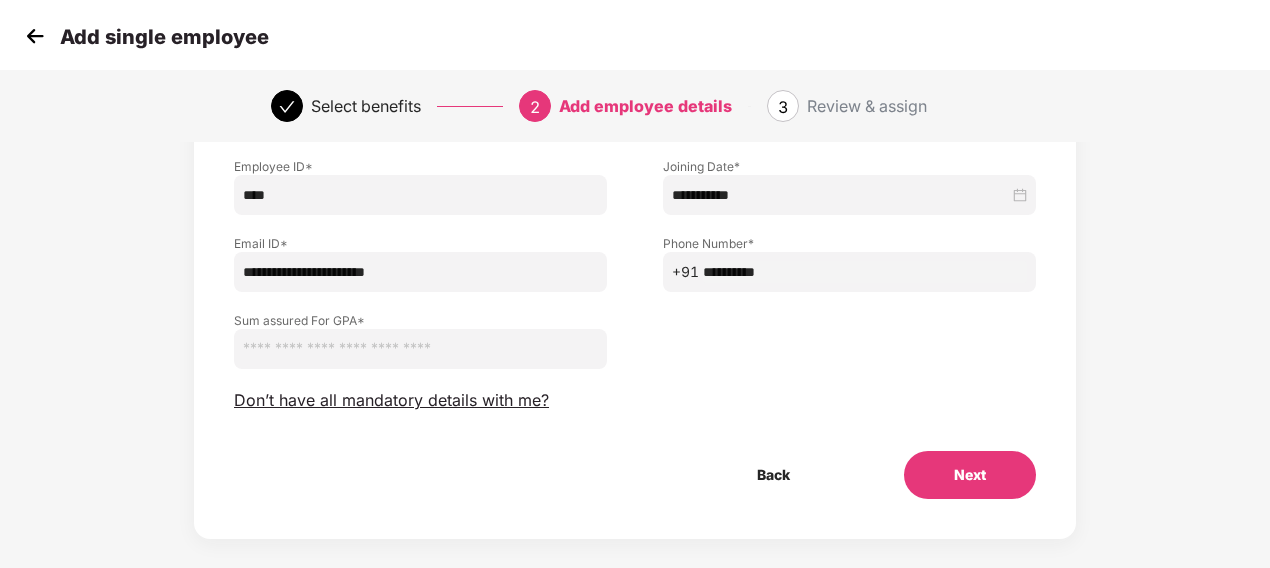 scroll, scrollTop: 310, scrollLeft: 0, axis: vertical 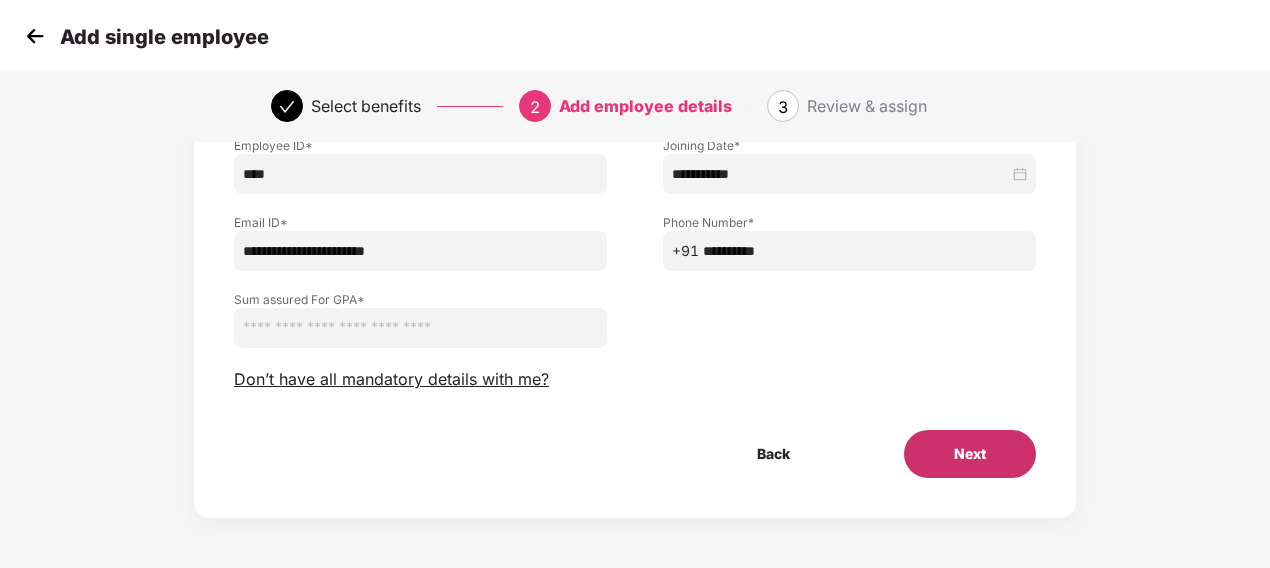 type on "*******" 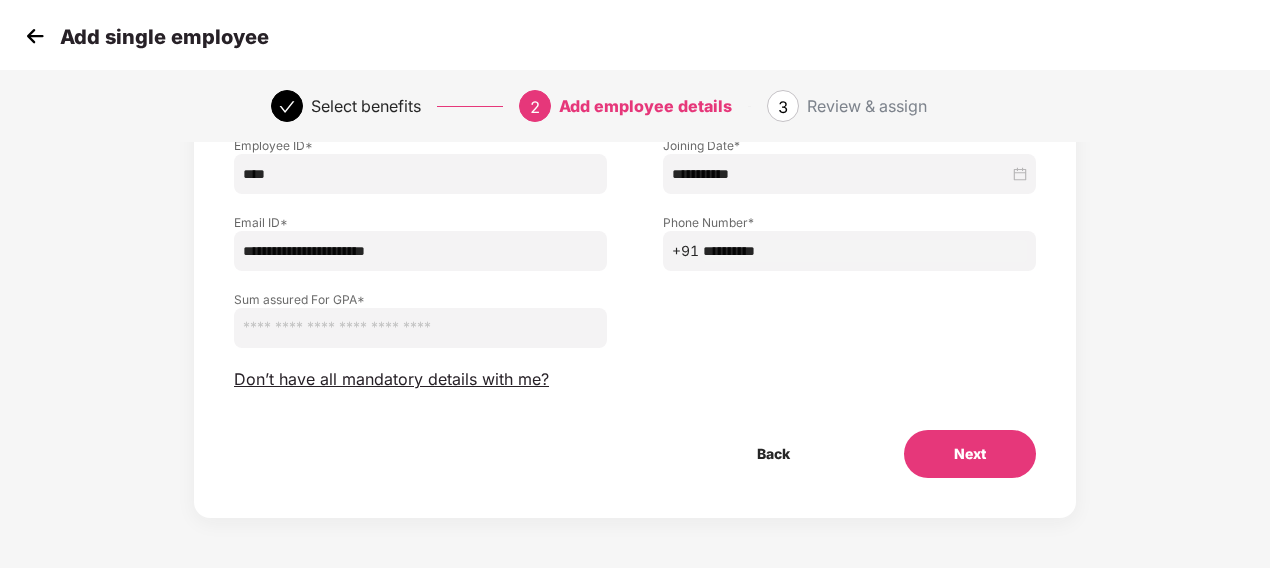 click on "Next" at bounding box center [970, 454] 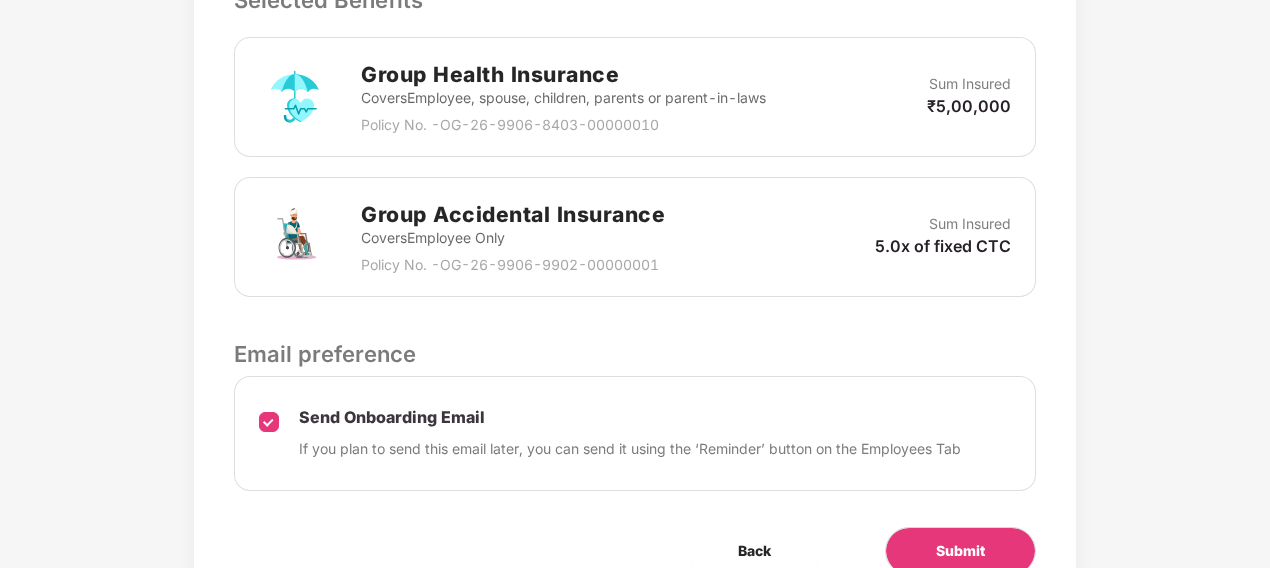 scroll, scrollTop: 815, scrollLeft: 0, axis: vertical 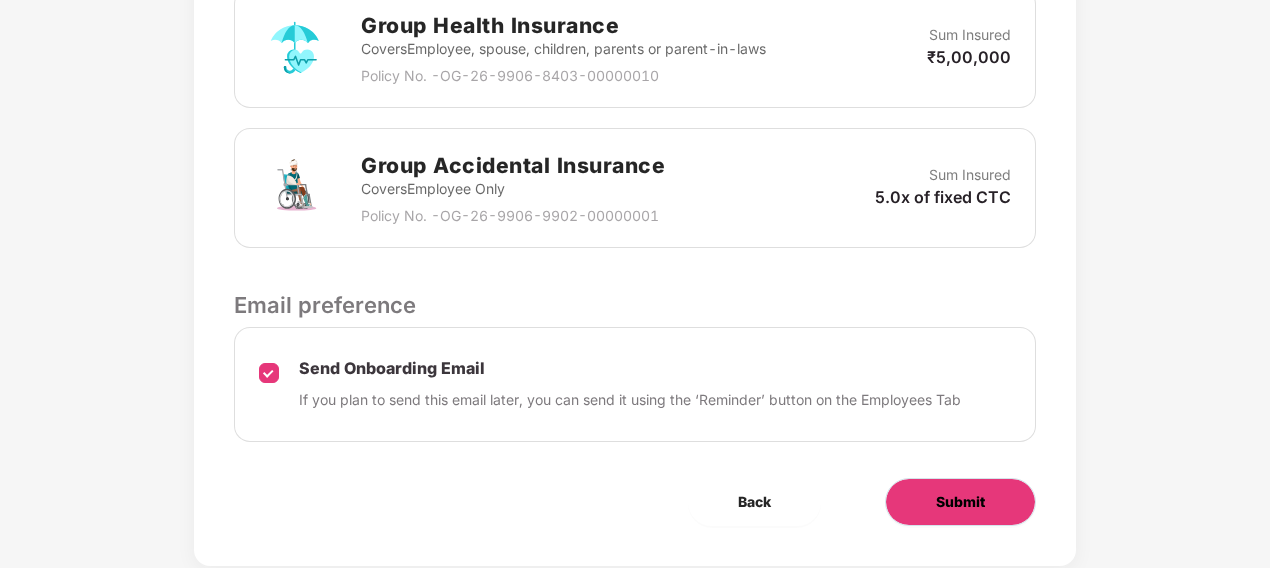 click on "Submit" at bounding box center [960, 502] 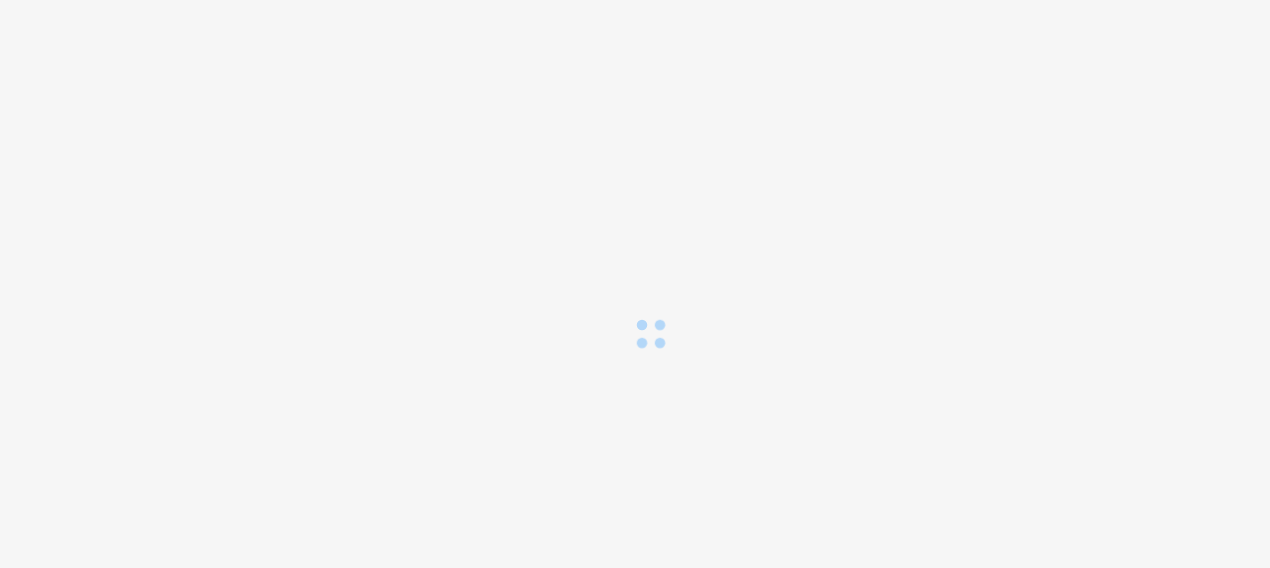 scroll, scrollTop: 0, scrollLeft: 0, axis: both 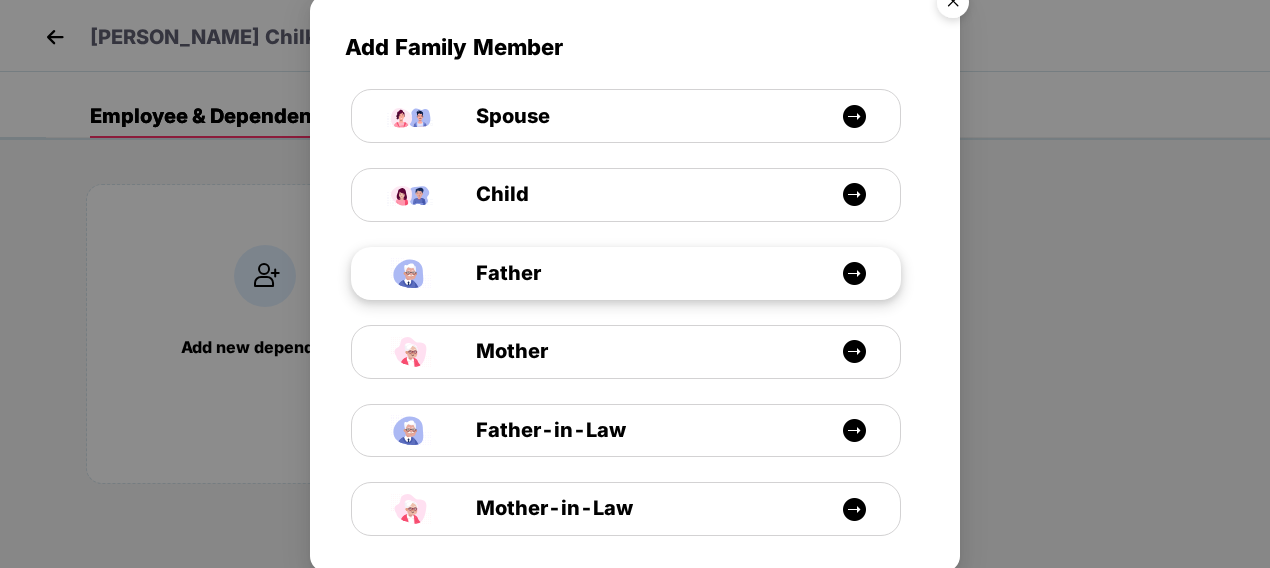 click on "Father" at bounding box center [636, 273] 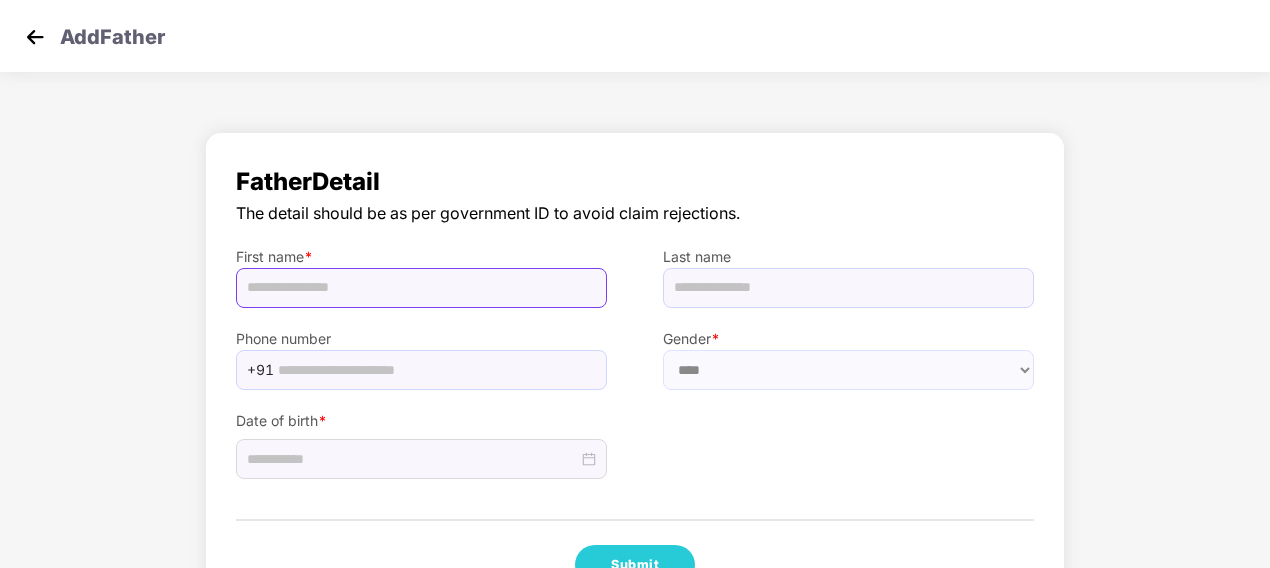 click at bounding box center (421, 288) 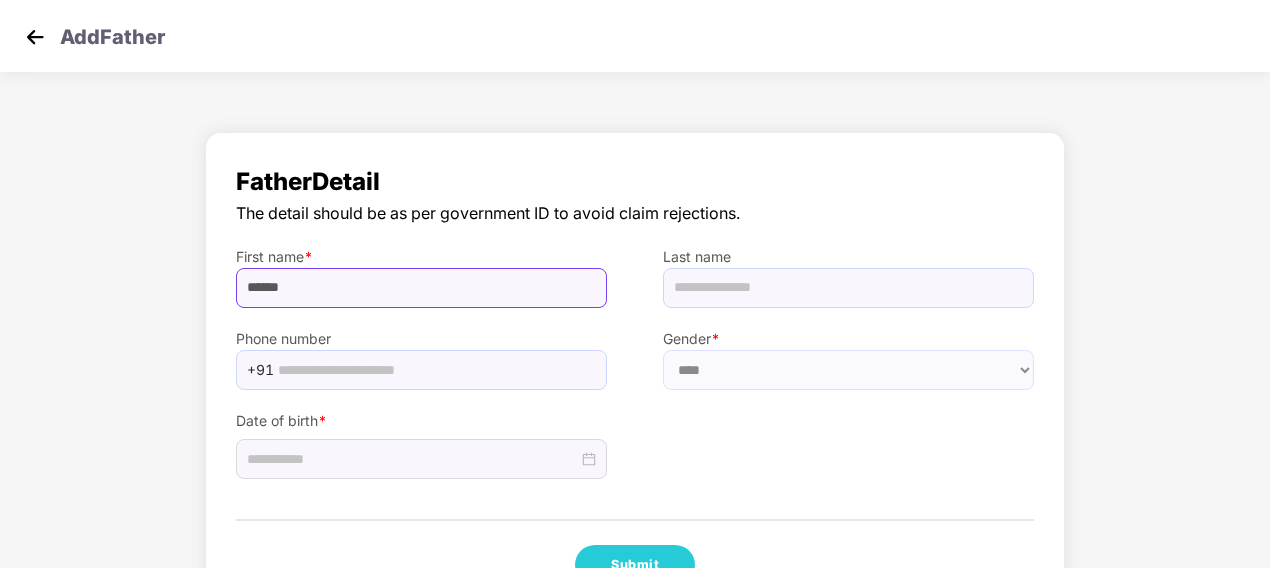 type on "******" 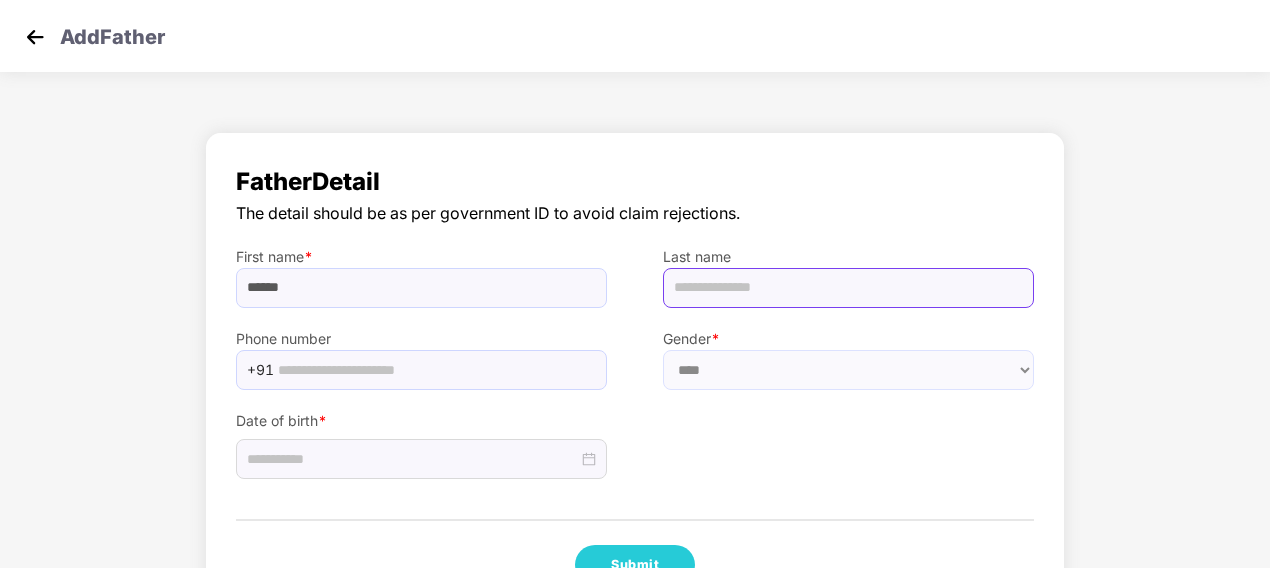 click at bounding box center [848, 288] 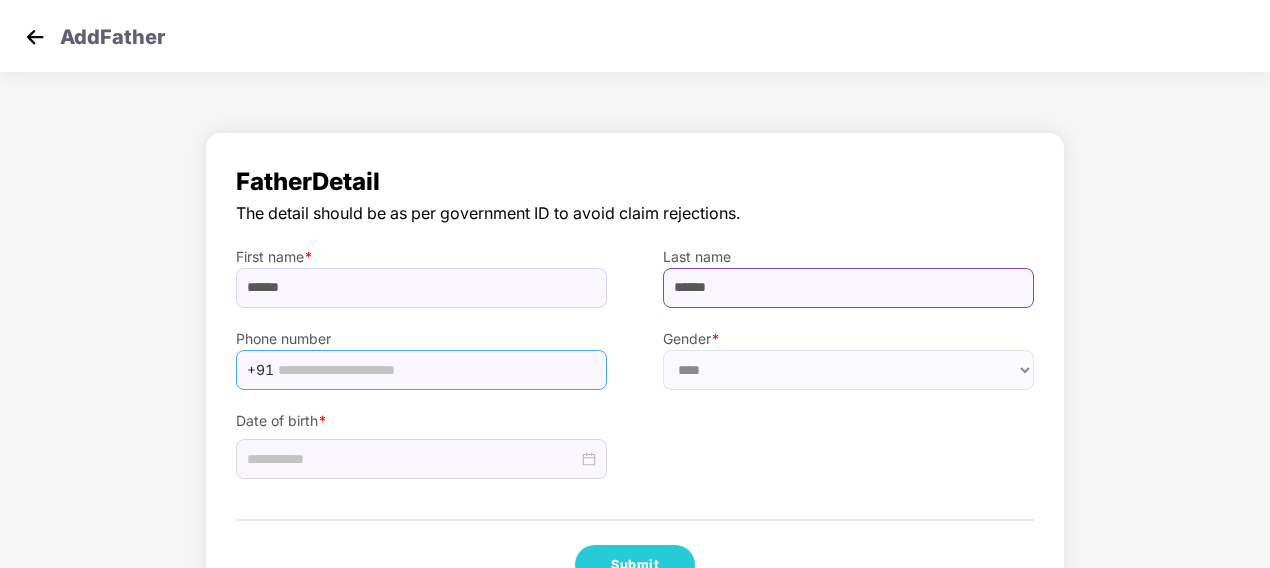 type on "******" 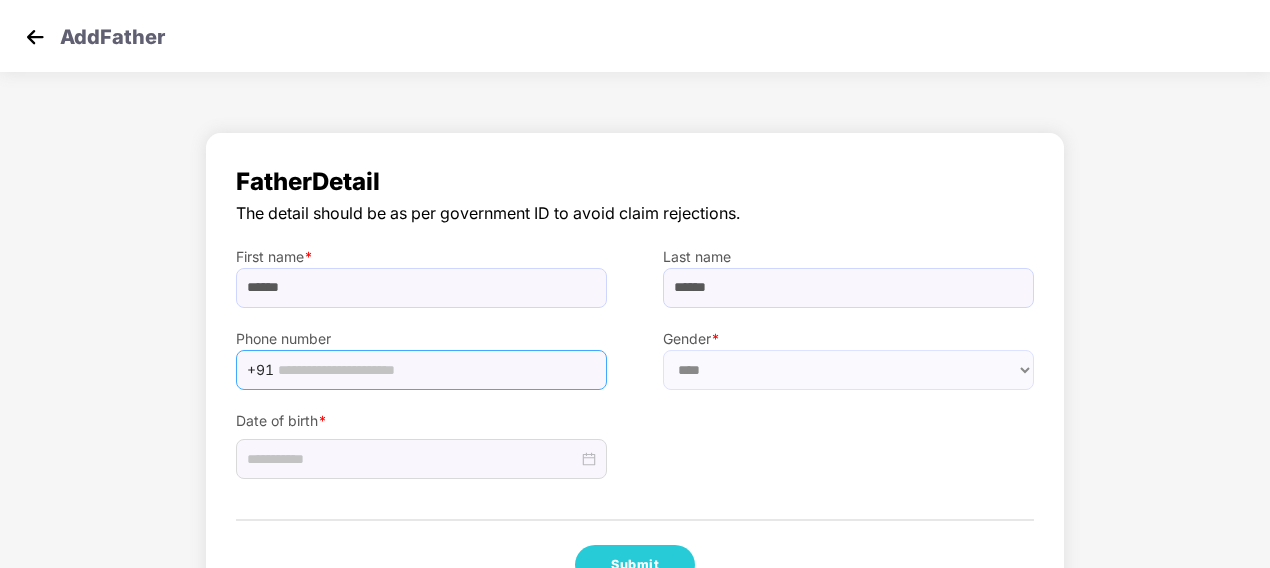 click at bounding box center (436, 370) 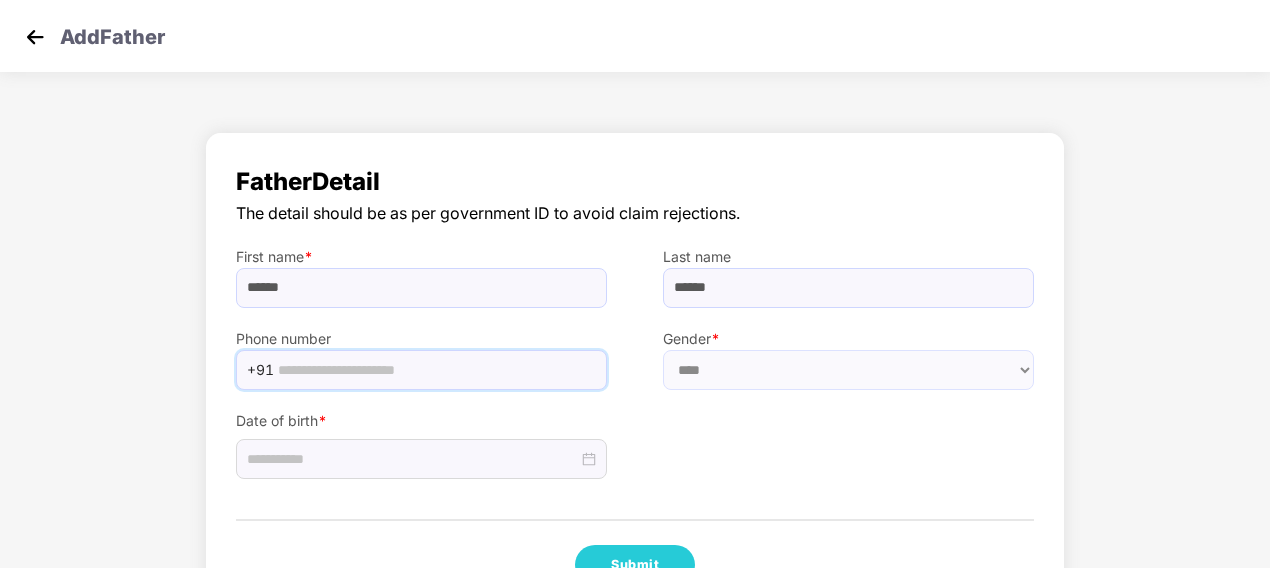 type on "**********" 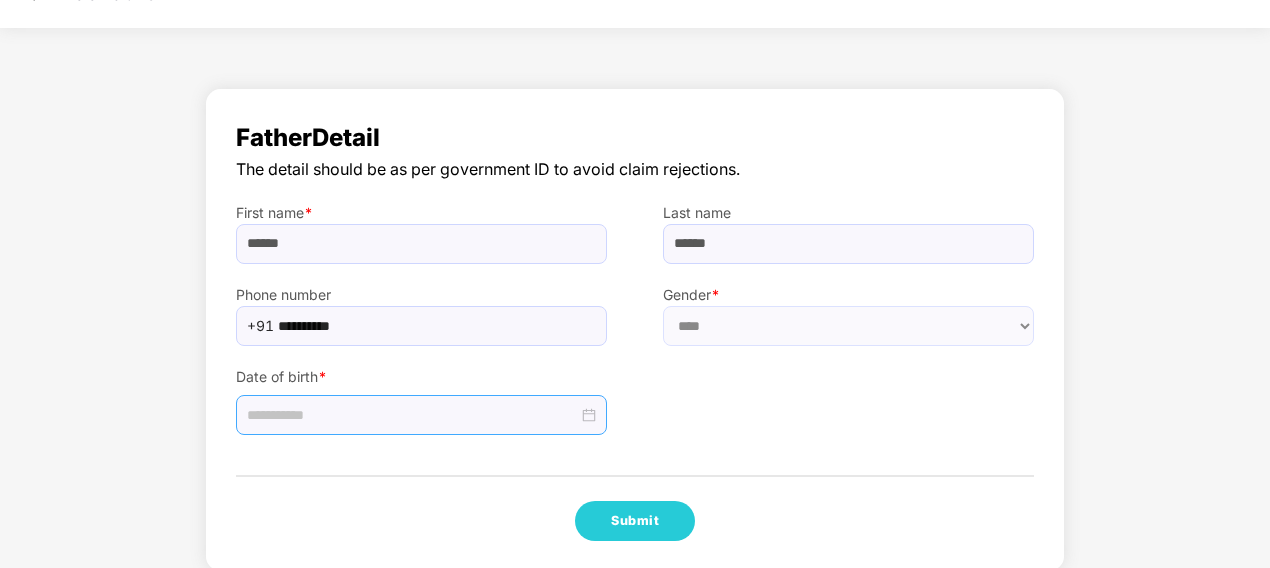 scroll, scrollTop: 67, scrollLeft: 0, axis: vertical 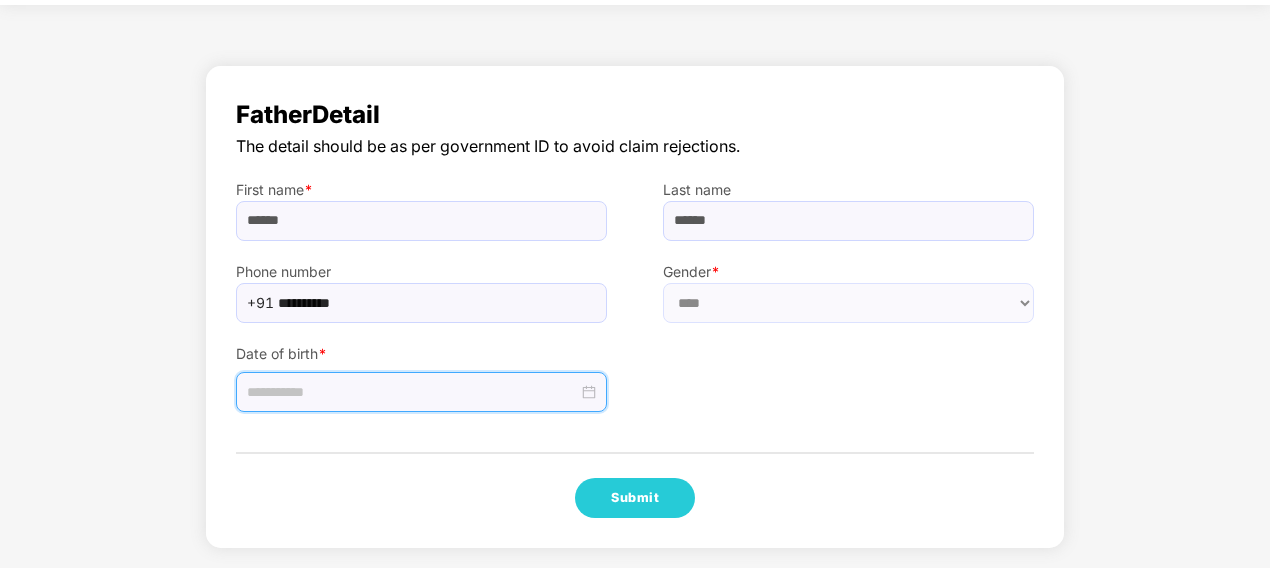 click at bounding box center (412, 392) 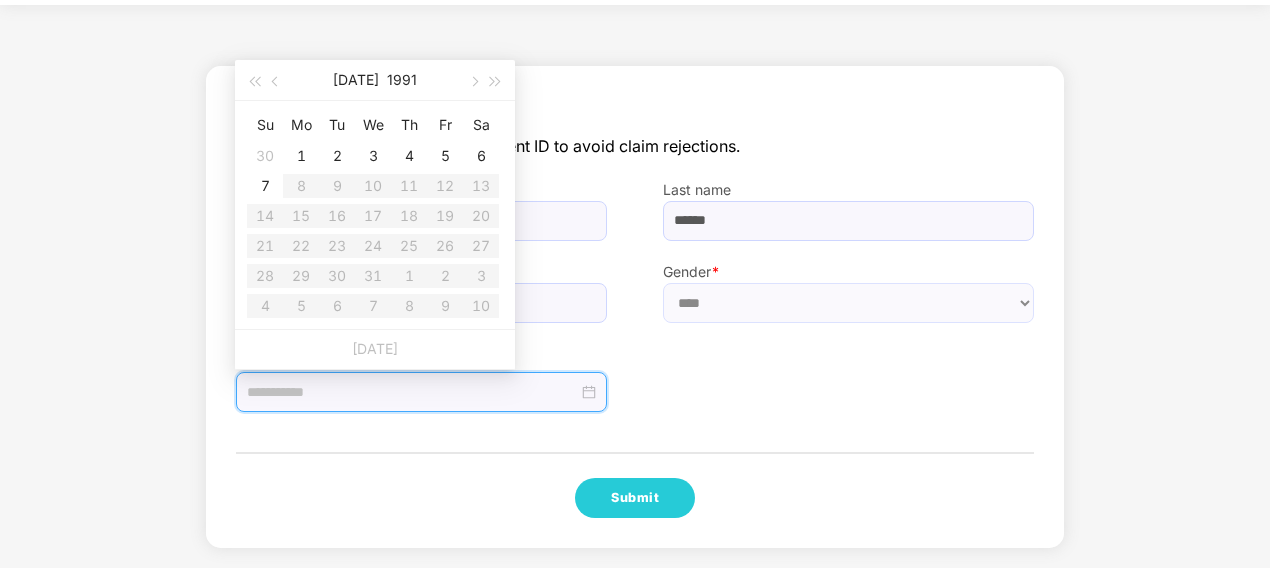 type on "**********" 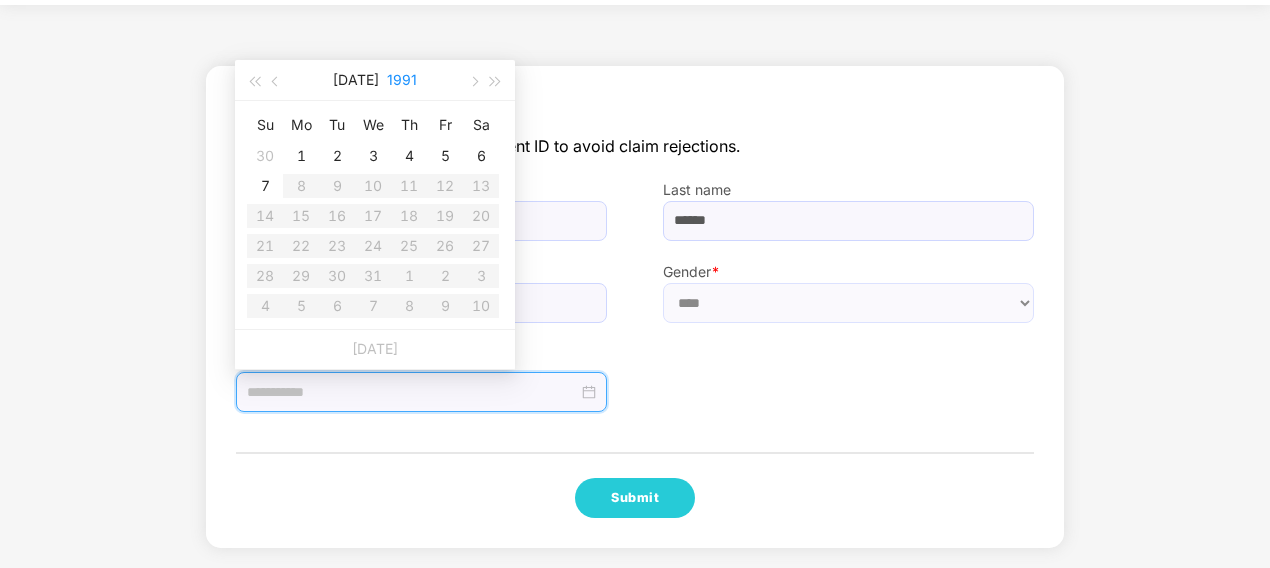 click on "1991" at bounding box center (402, 80) 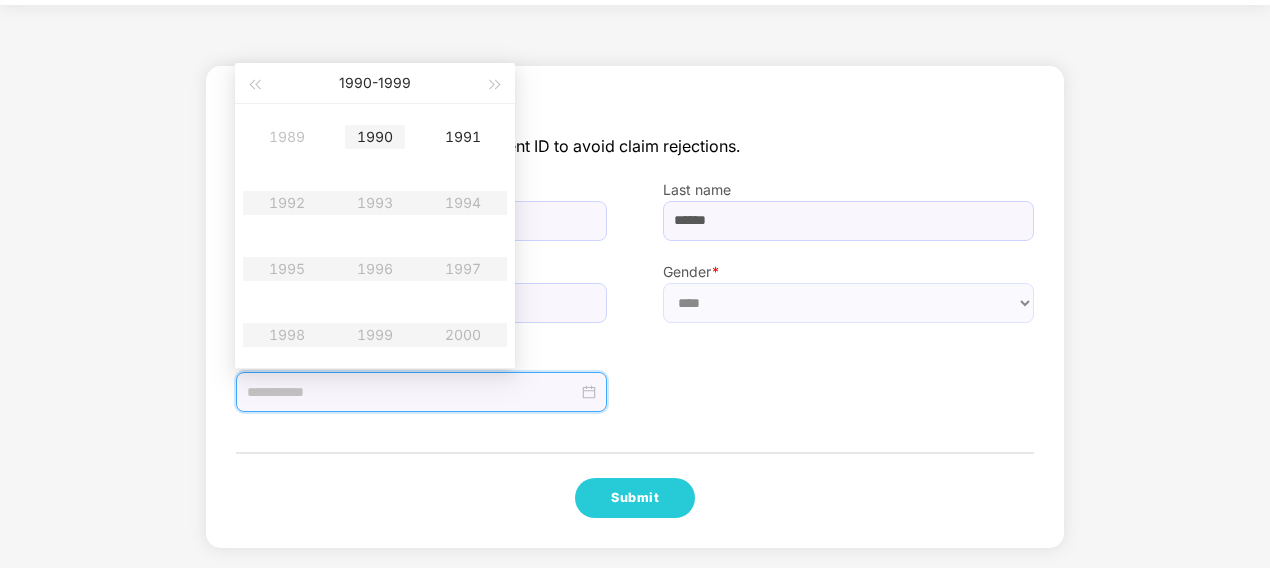 type on "**********" 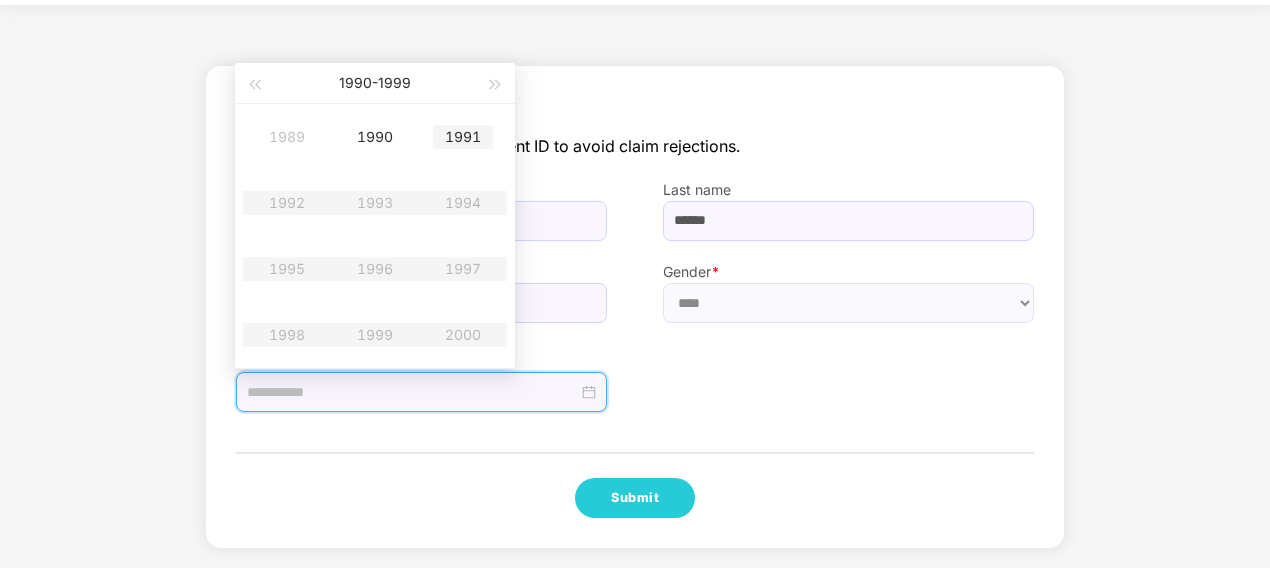 type on "**********" 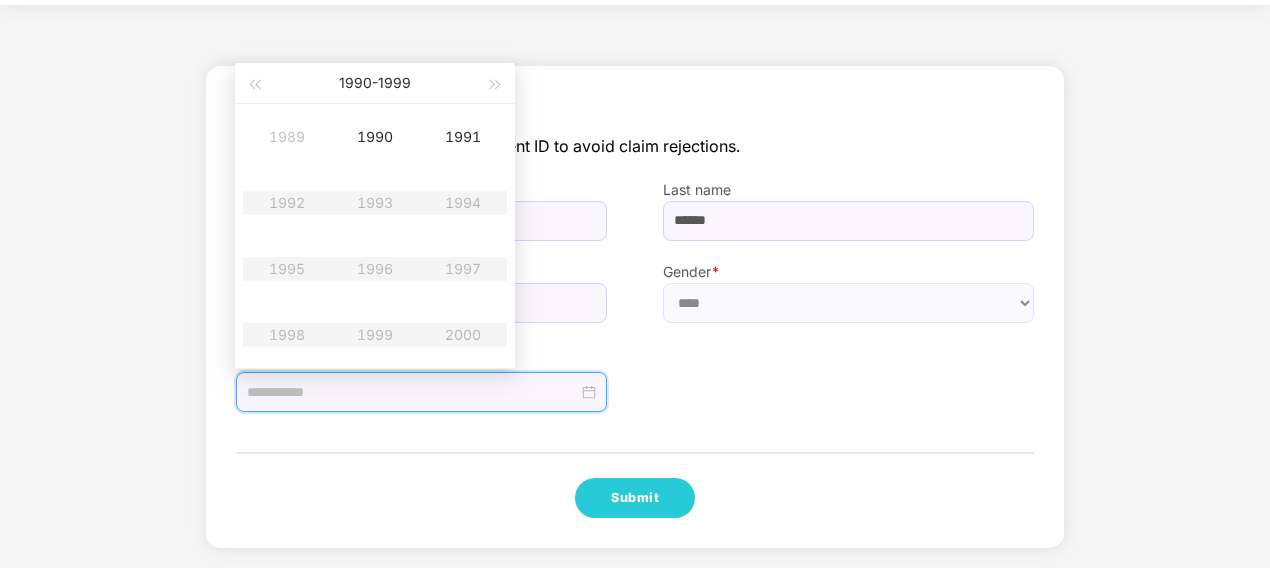 type on "**********" 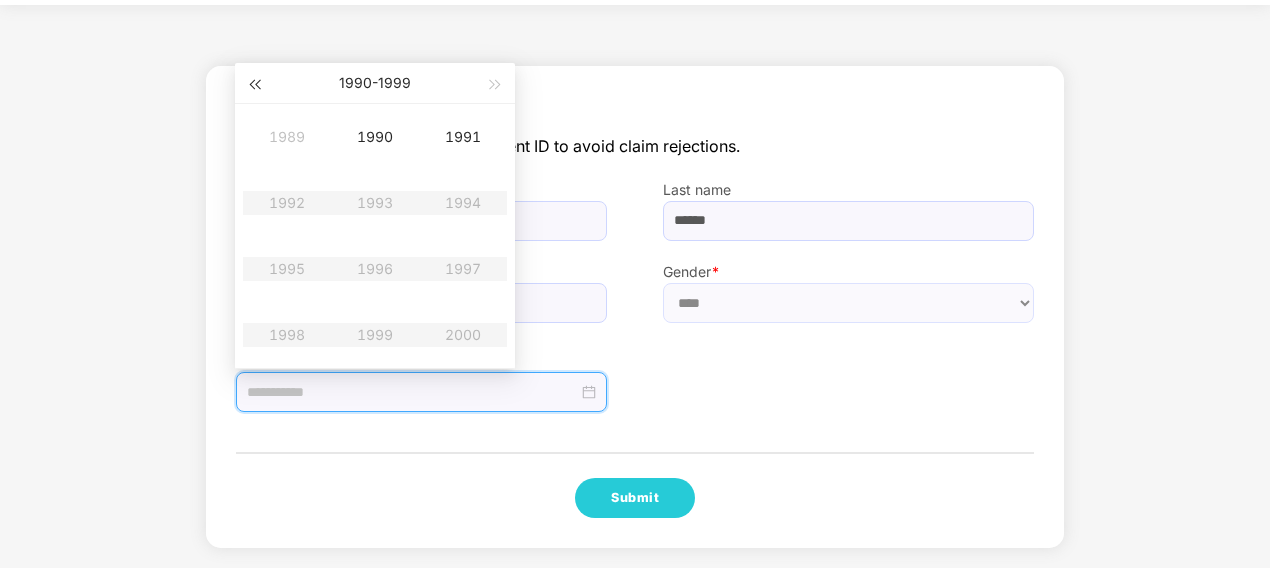 click at bounding box center (254, 83) 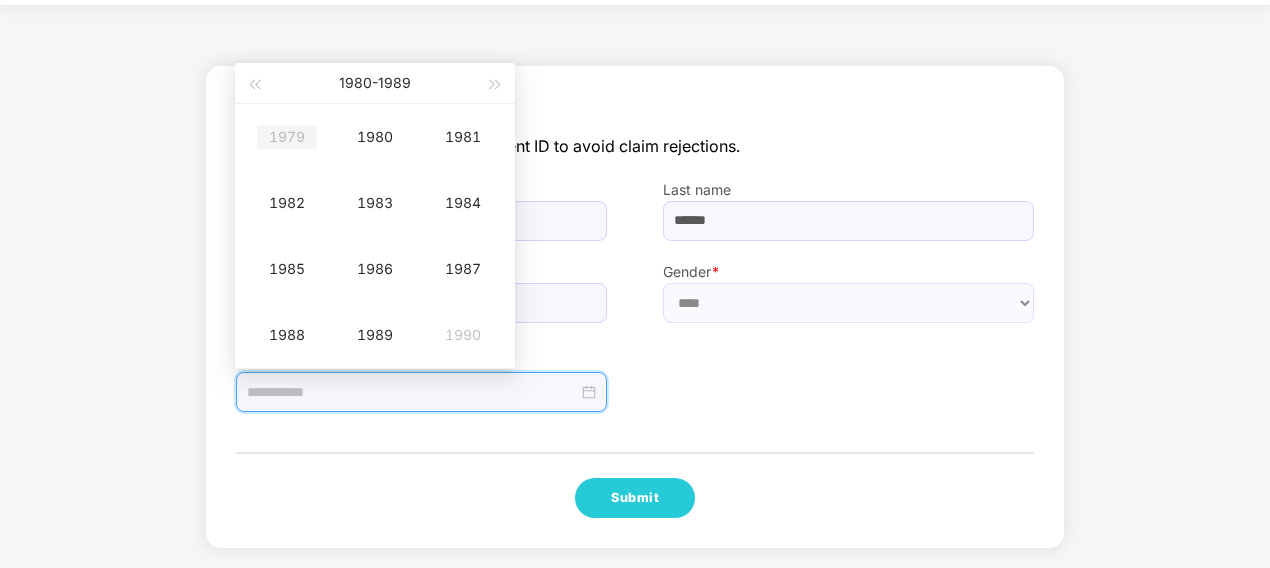 type on "**********" 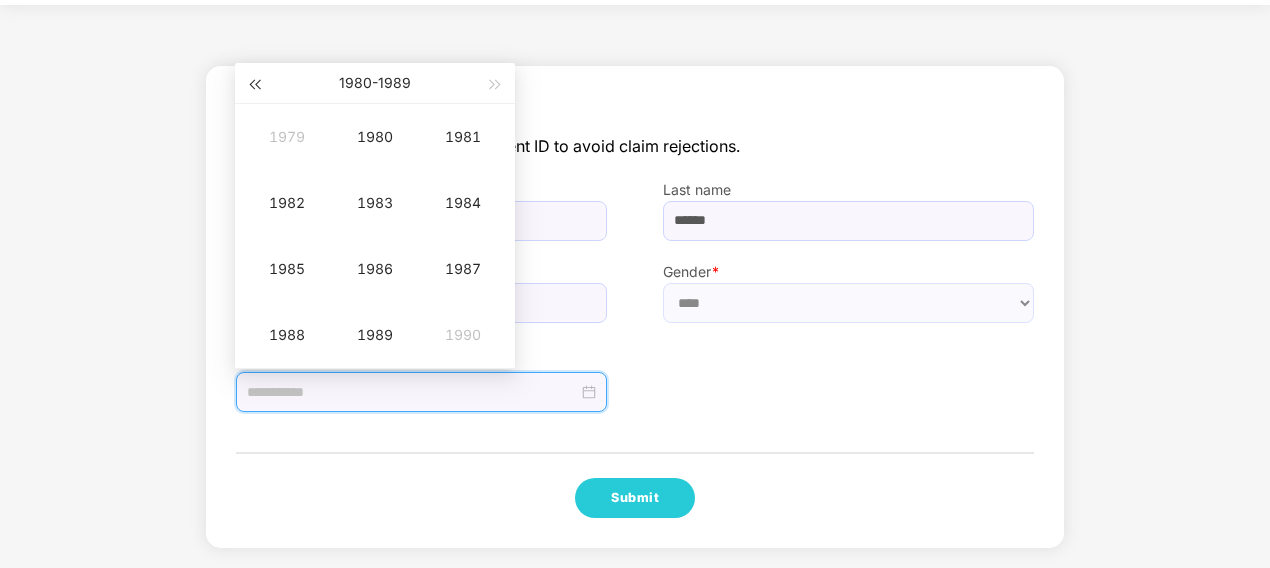 click at bounding box center (254, 83) 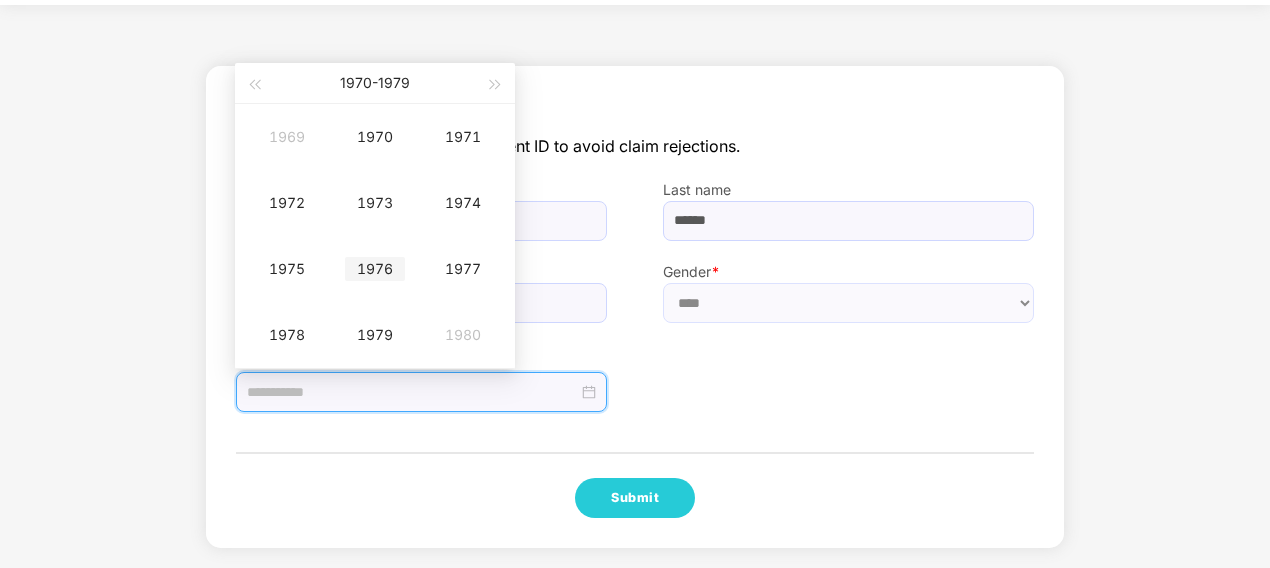 type on "**********" 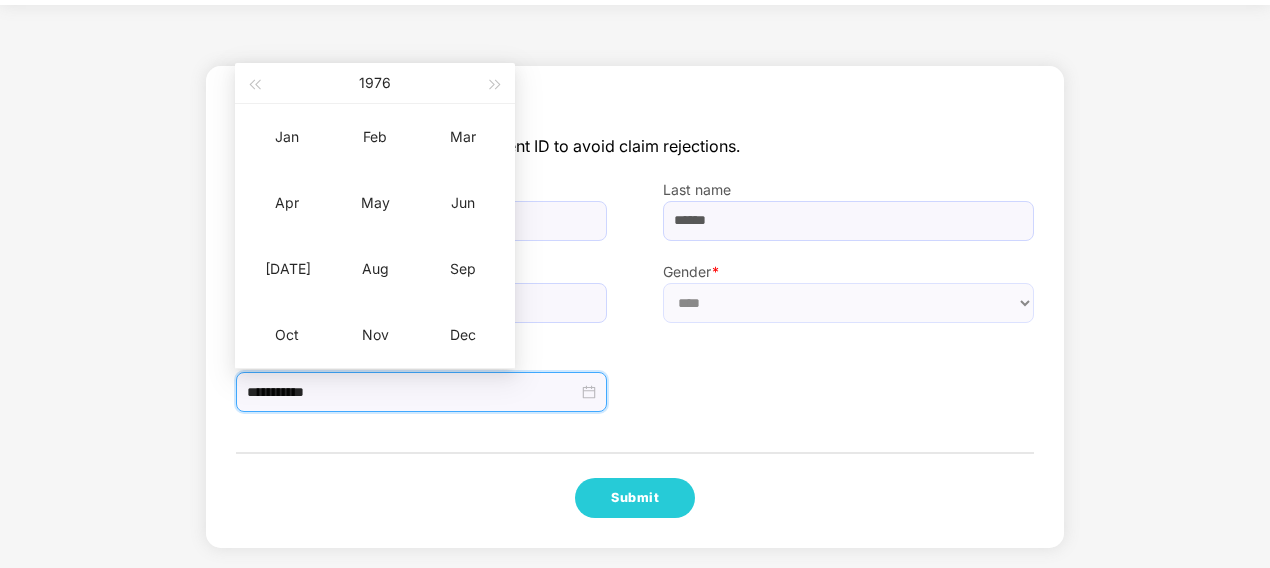 type on "**********" 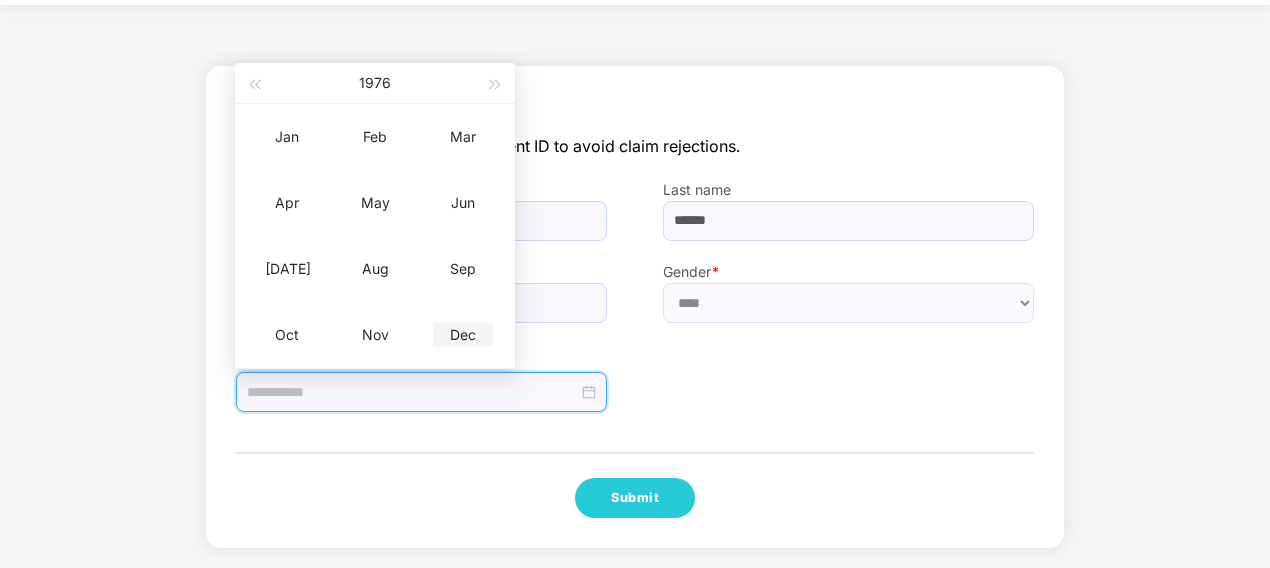 type on "**********" 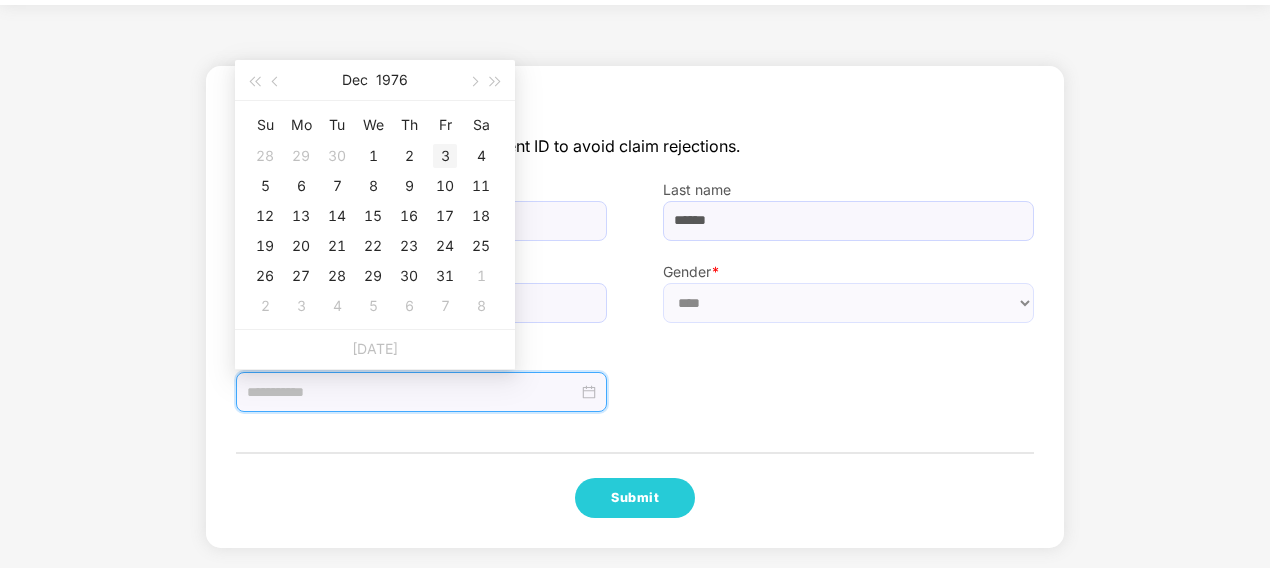 type on "**********" 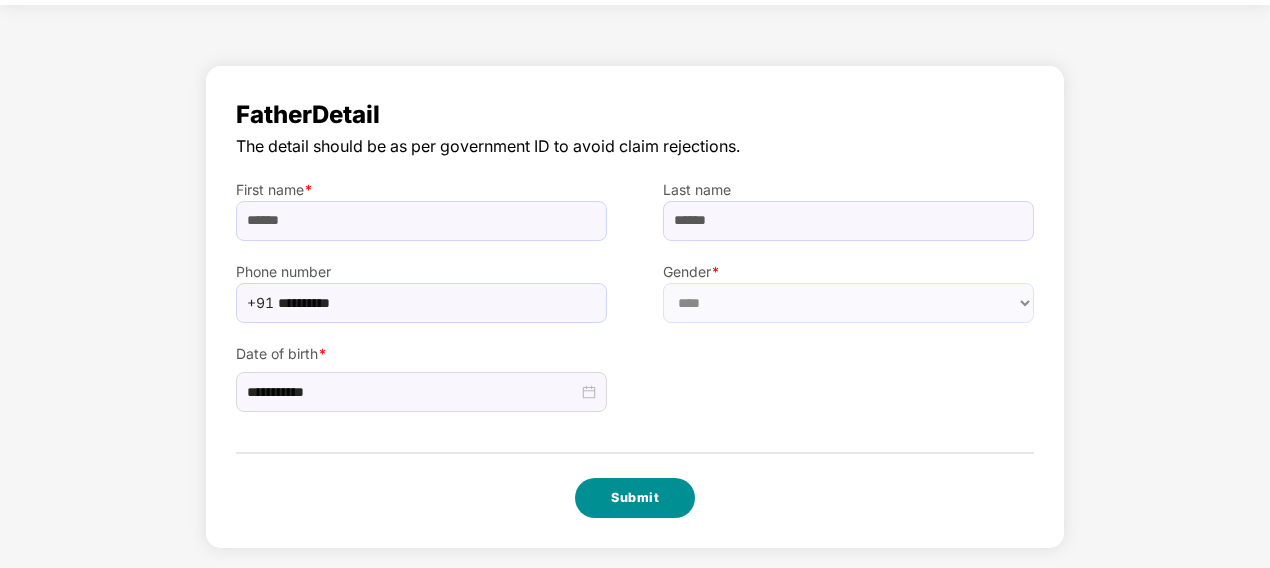 click on "Submit" at bounding box center (635, 498) 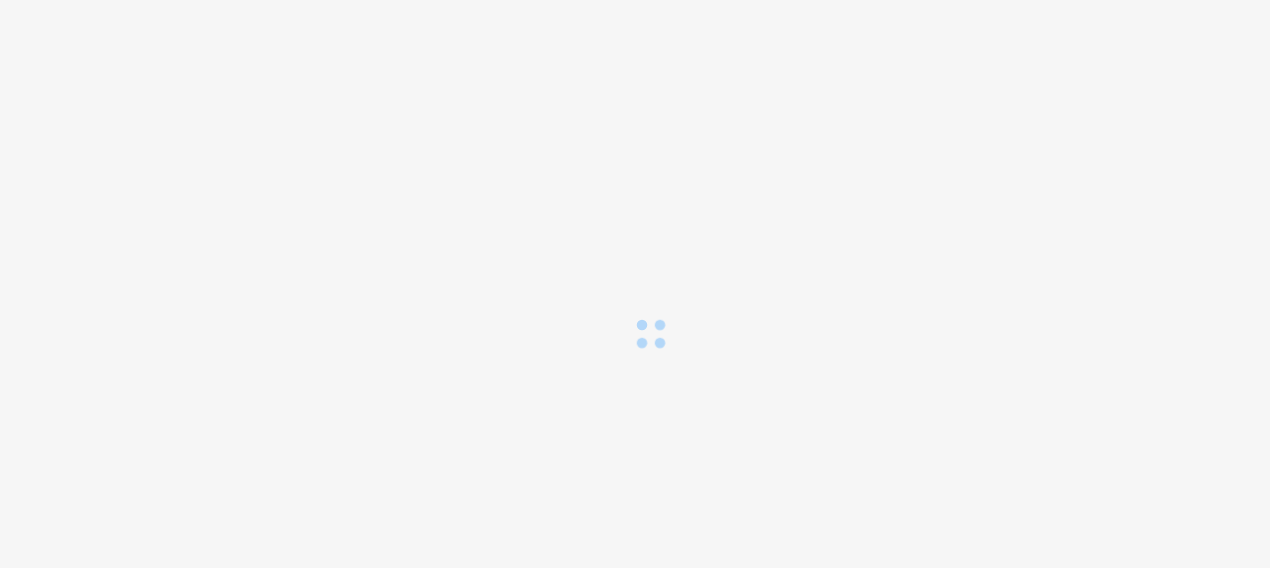 scroll, scrollTop: 0, scrollLeft: 0, axis: both 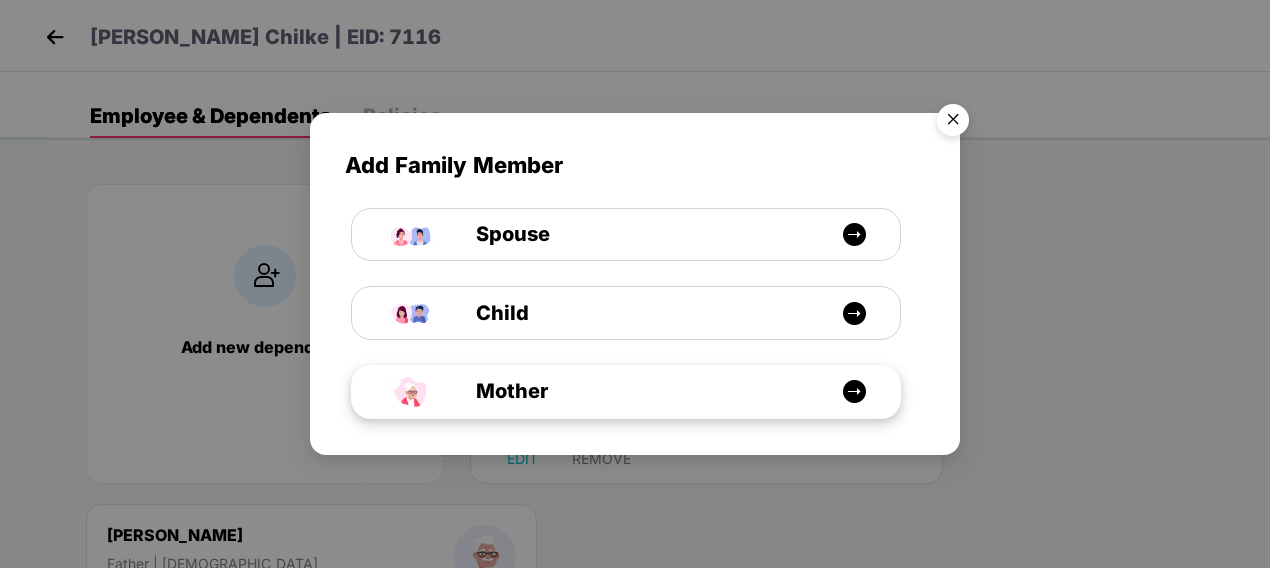 click on "Mother" at bounding box center (636, 391) 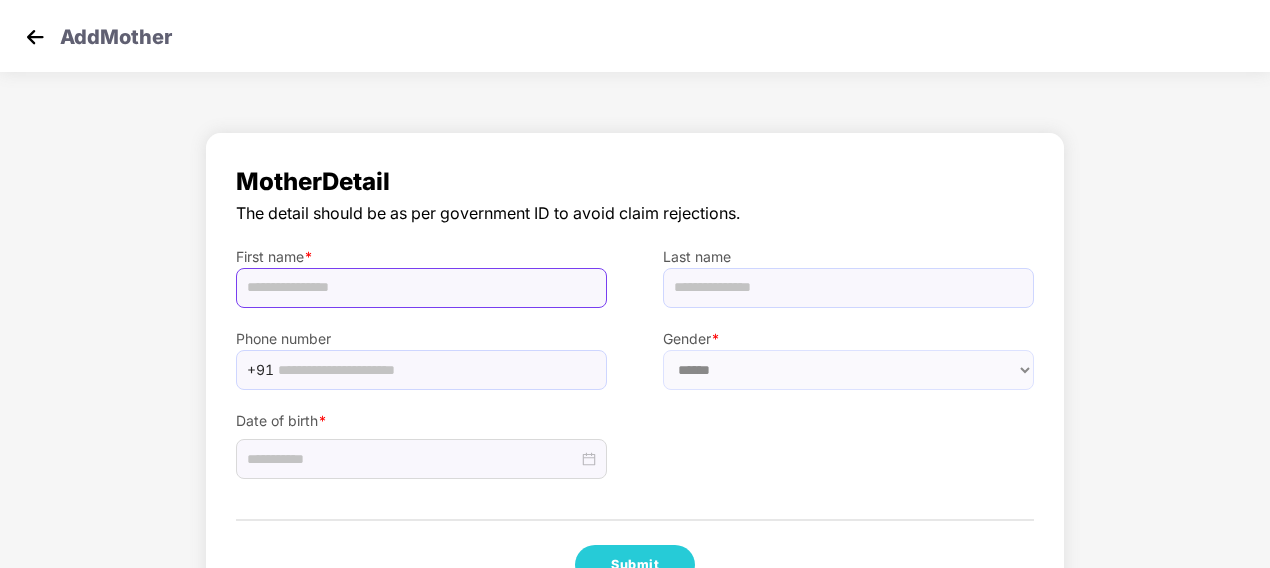 click at bounding box center (421, 288) 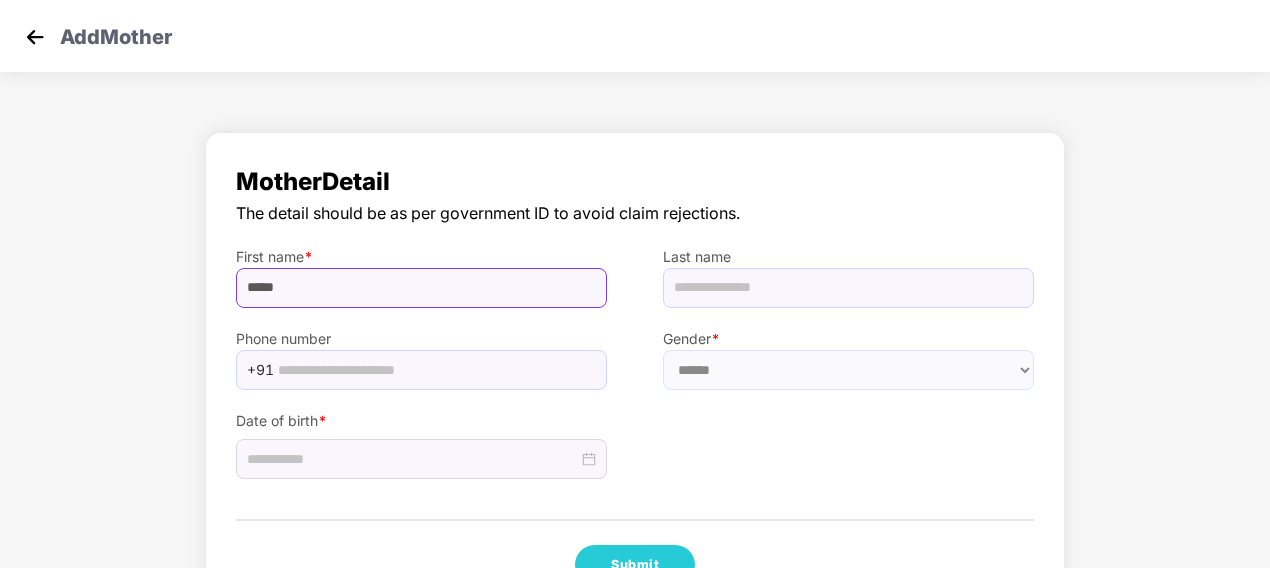 type on "*****" 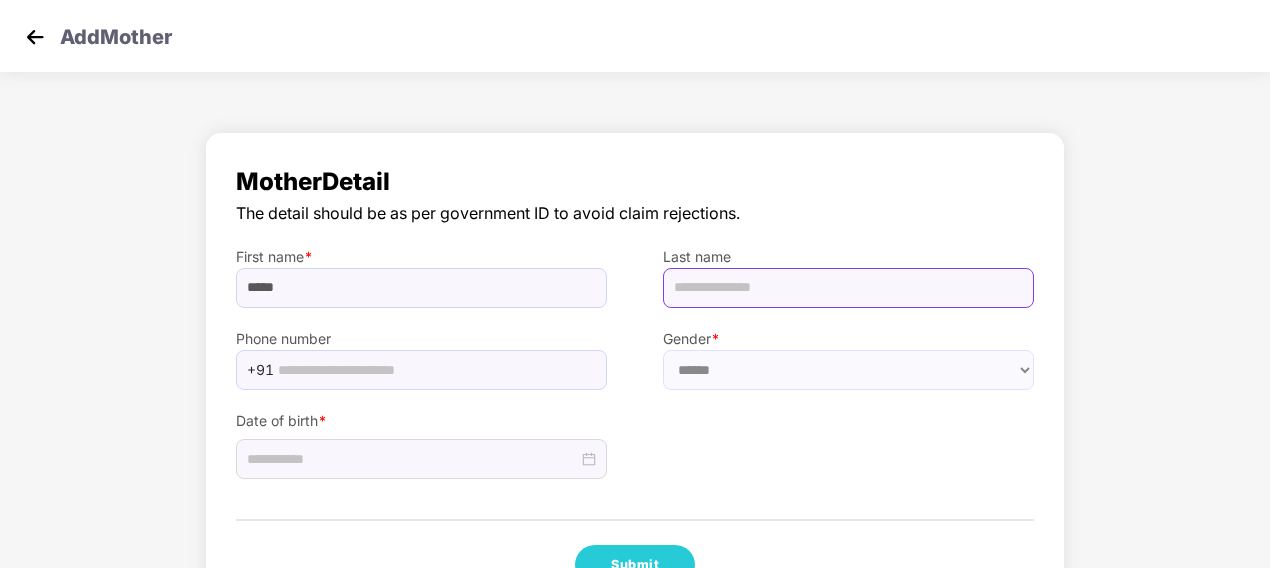 click at bounding box center [848, 288] 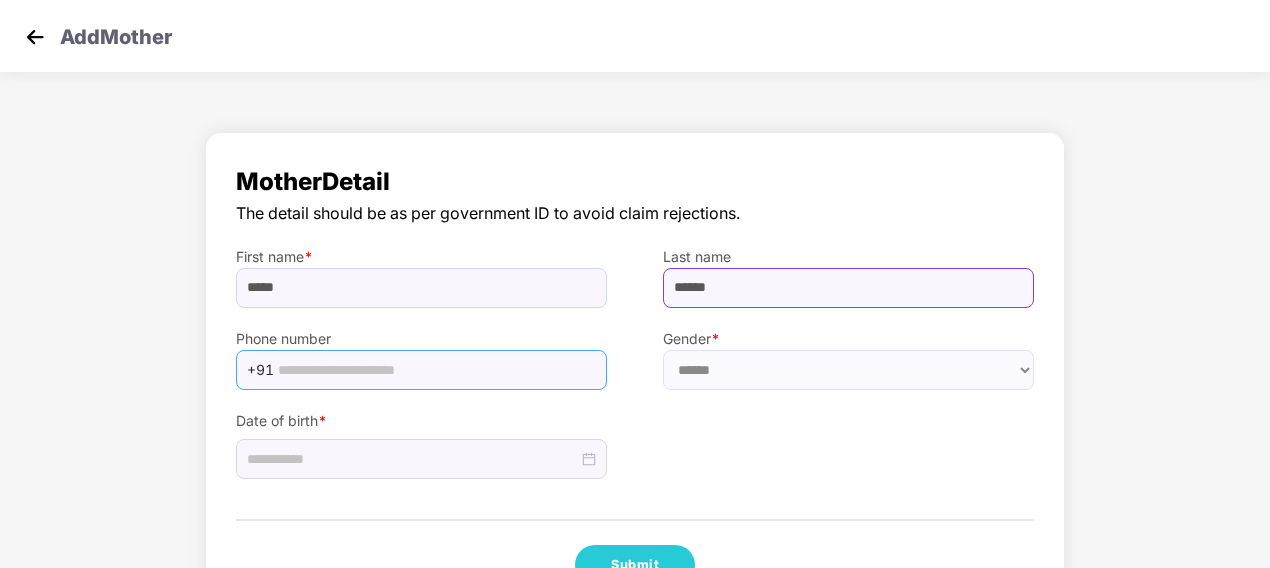 type on "******" 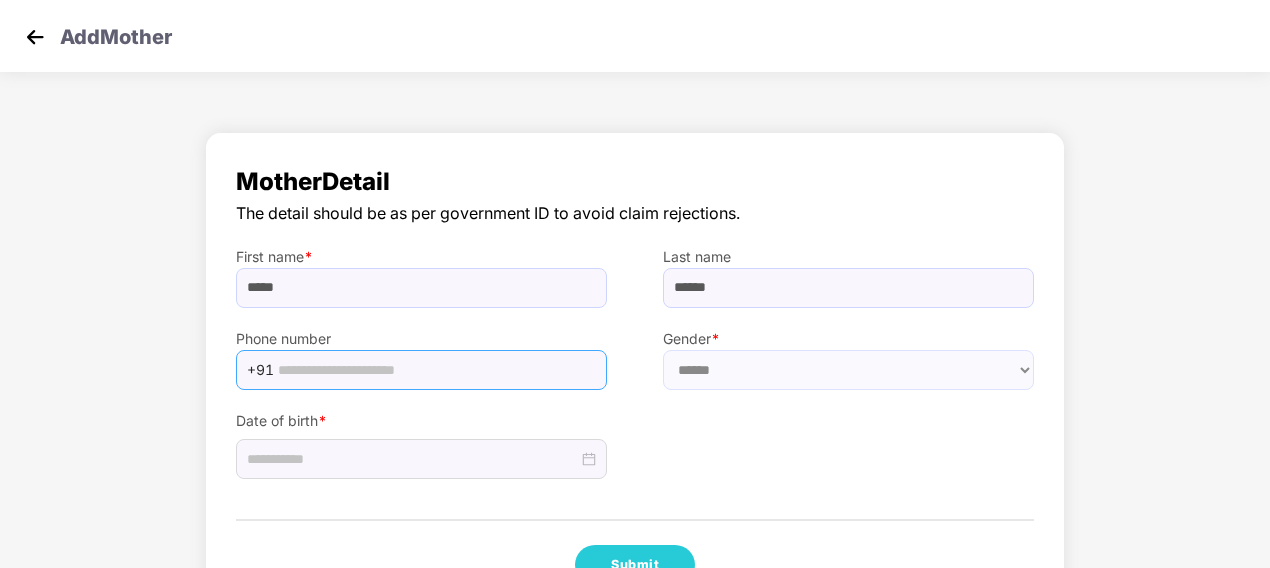 click on "+91" at bounding box center (421, 370) 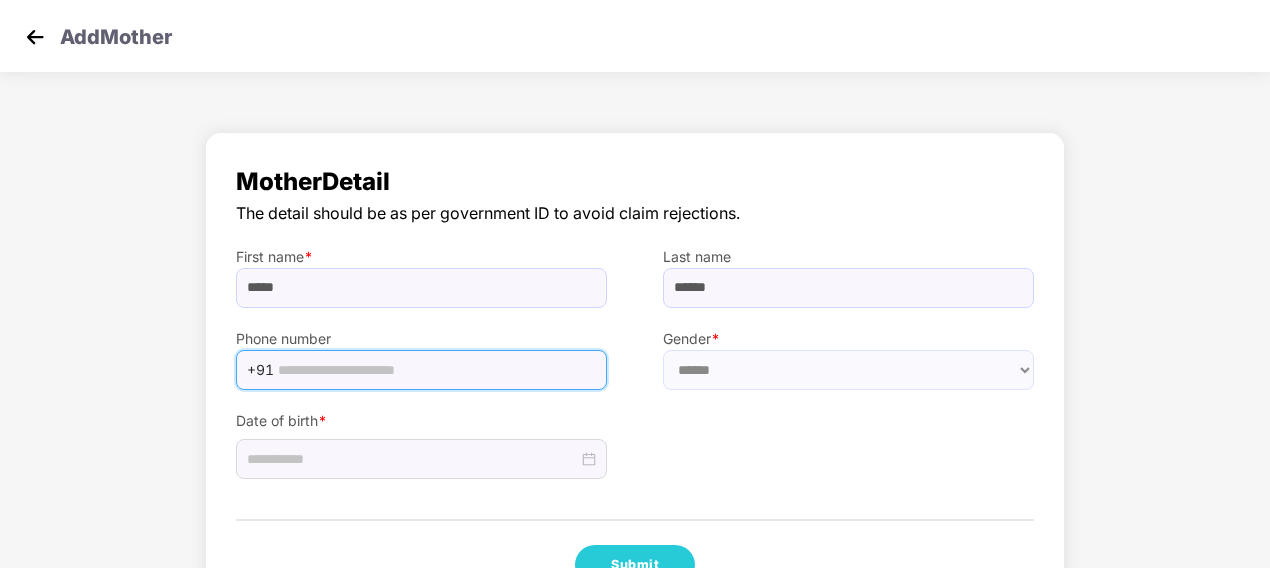 click at bounding box center (436, 370) 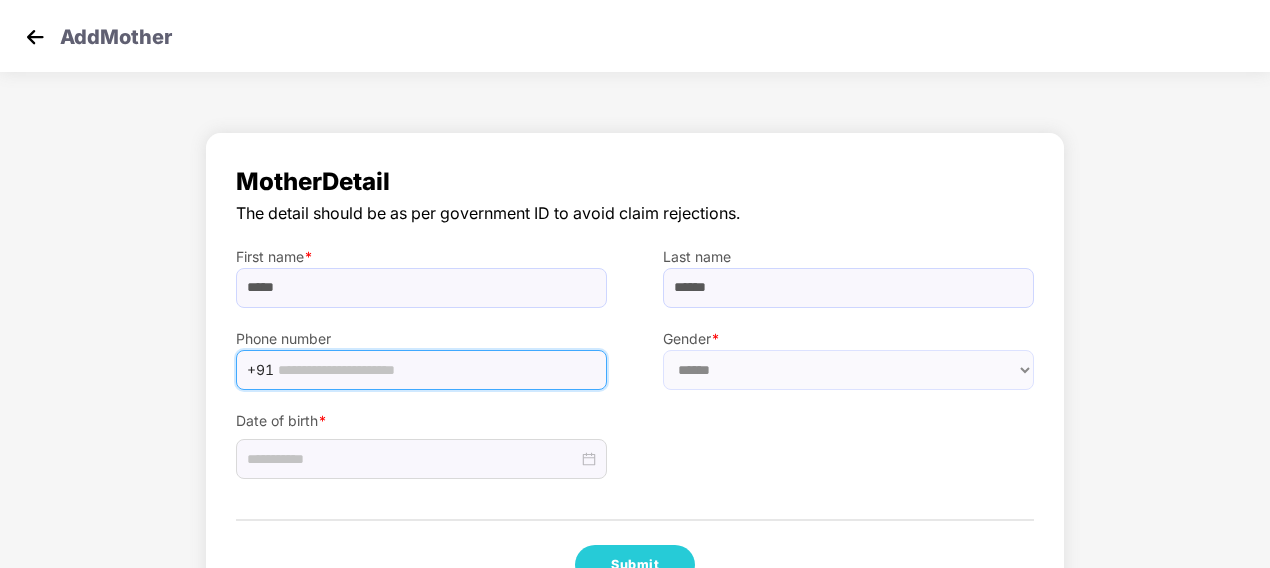 type on "**********" 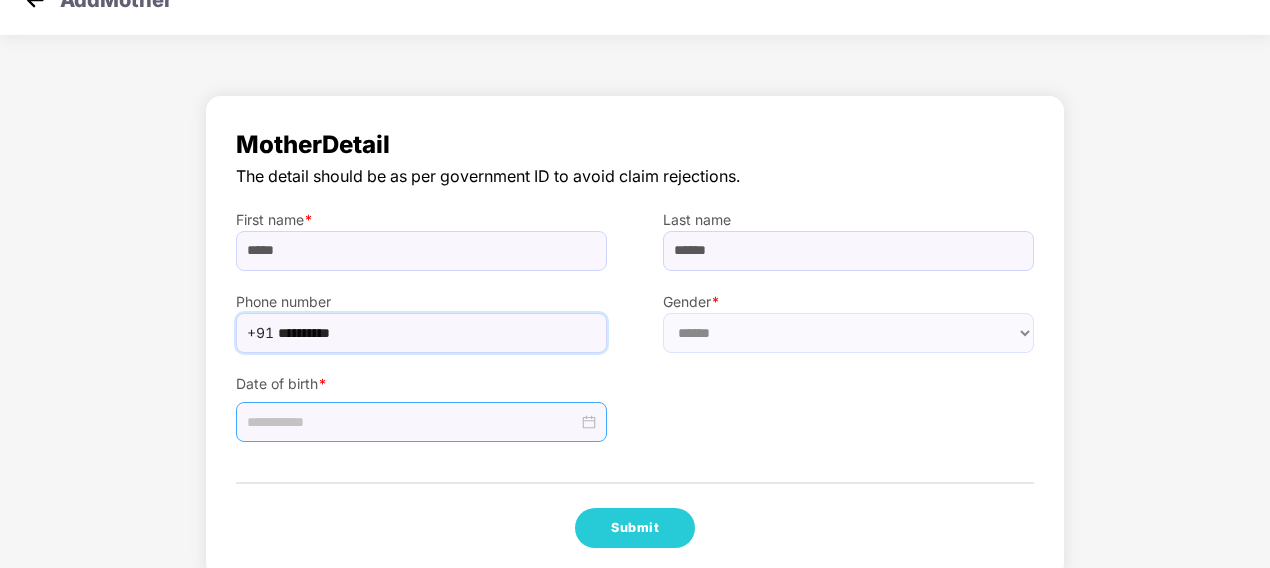 scroll, scrollTop: 67, scrollLeft: 0, axis: vertical 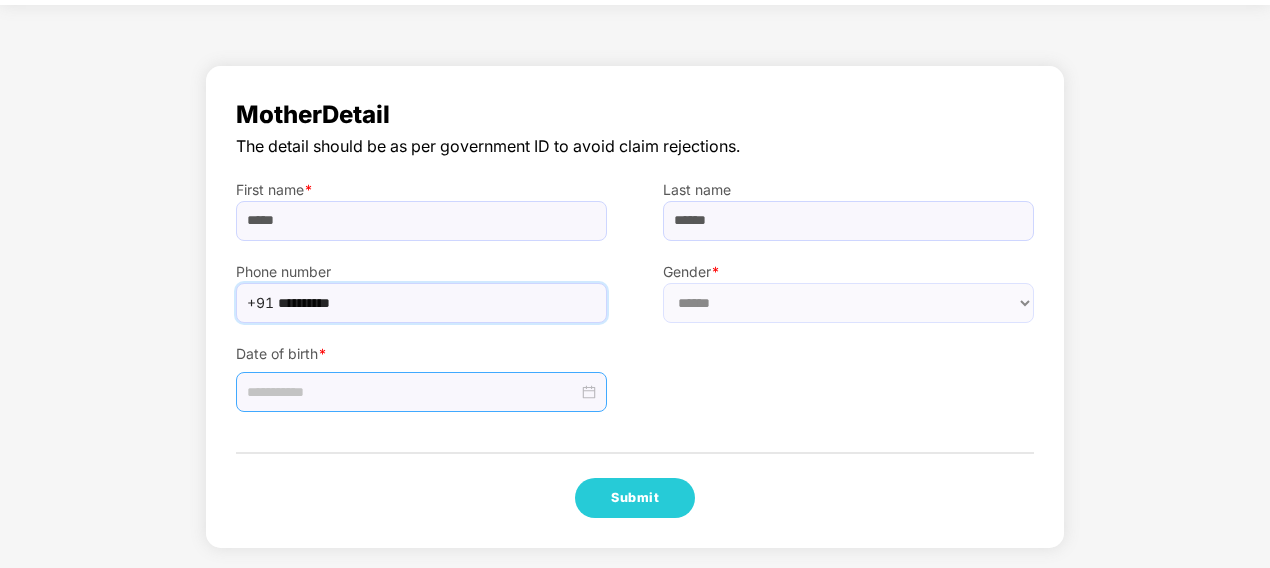 click at bounding box center [412, 392] 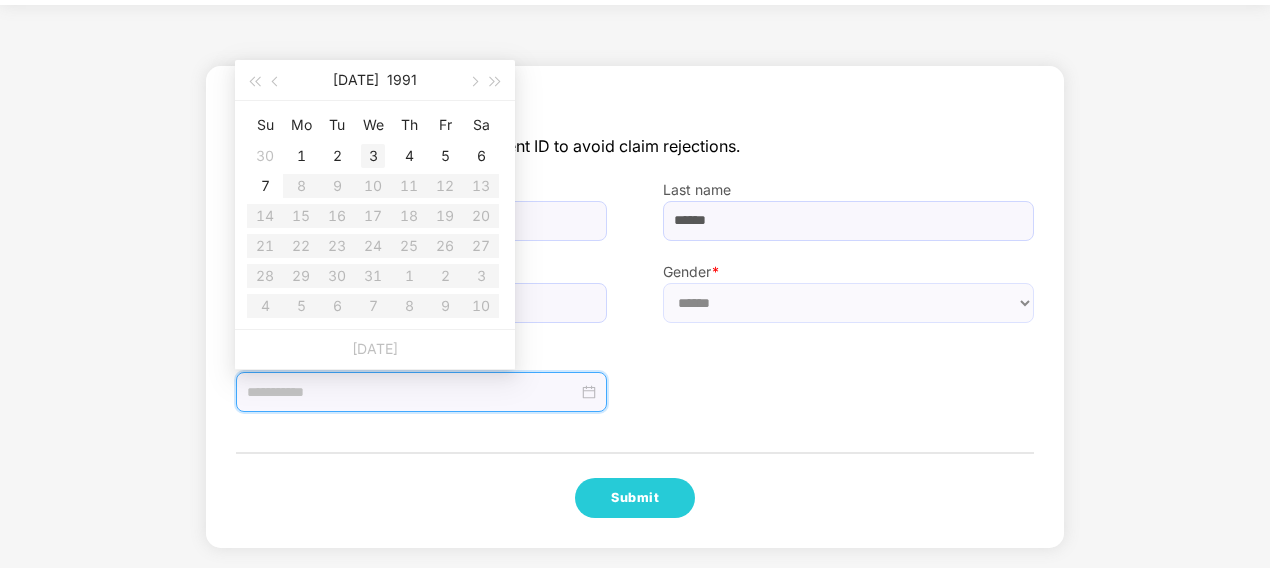 type on "**********" 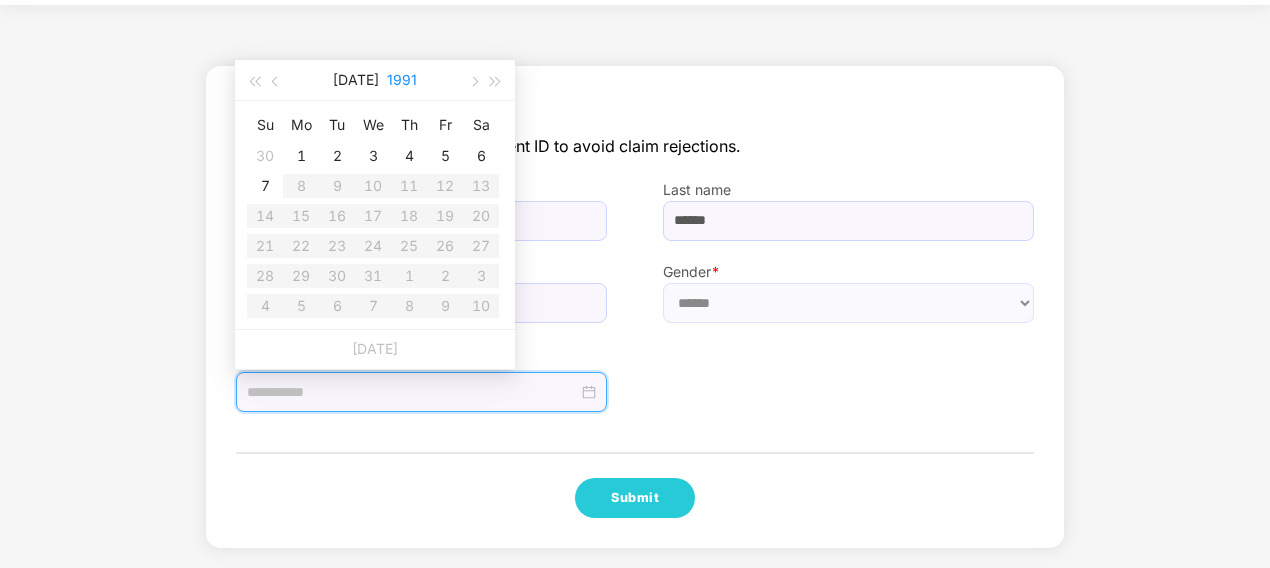 click on "1991" at bounding box center [402, 80] 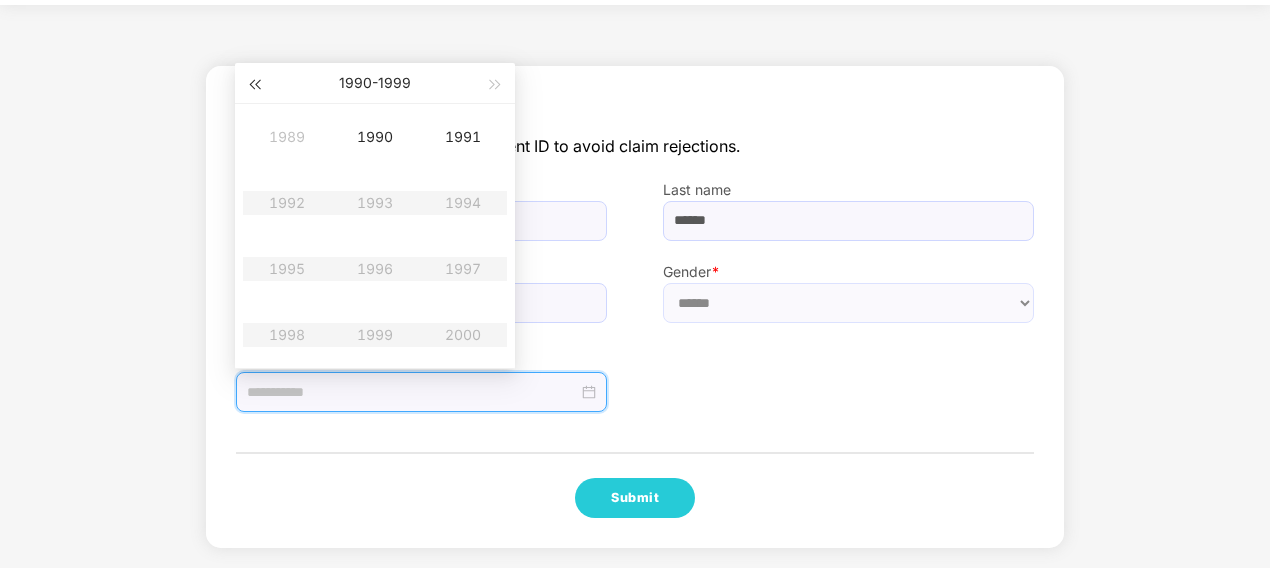 click at bounding box center [254, 83] 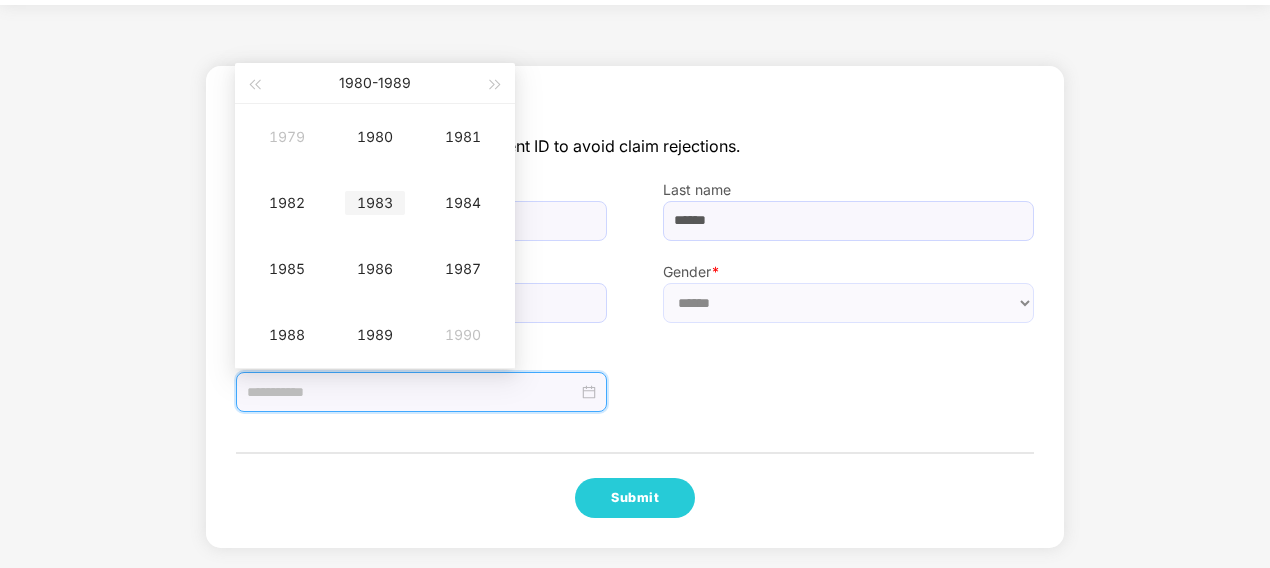 type on "**********" 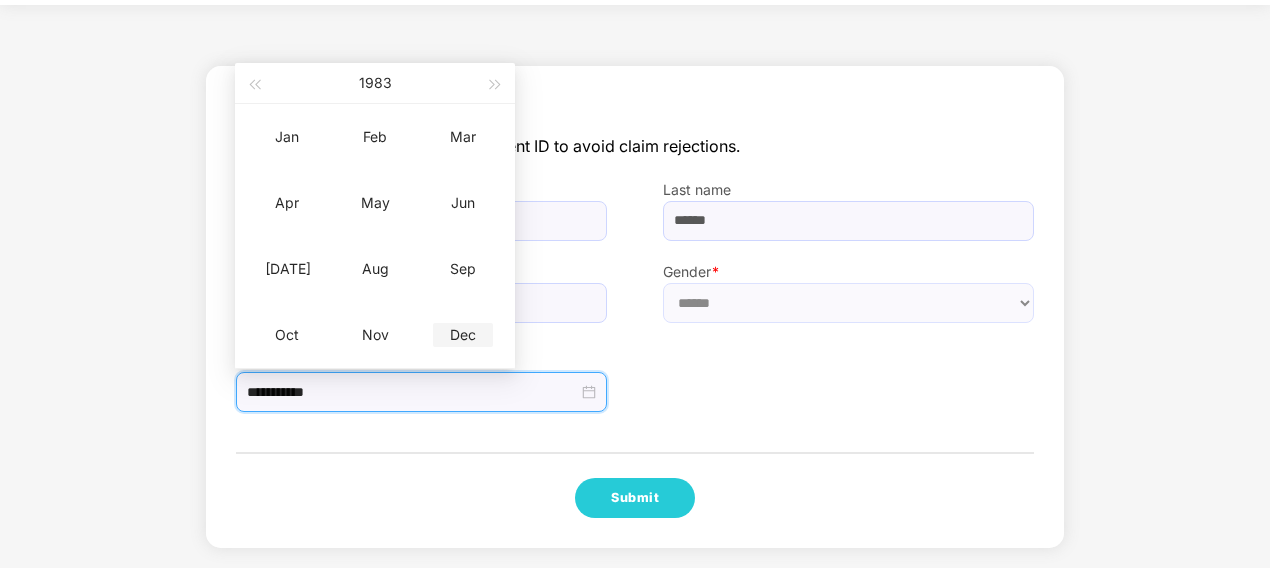 type on "**********" 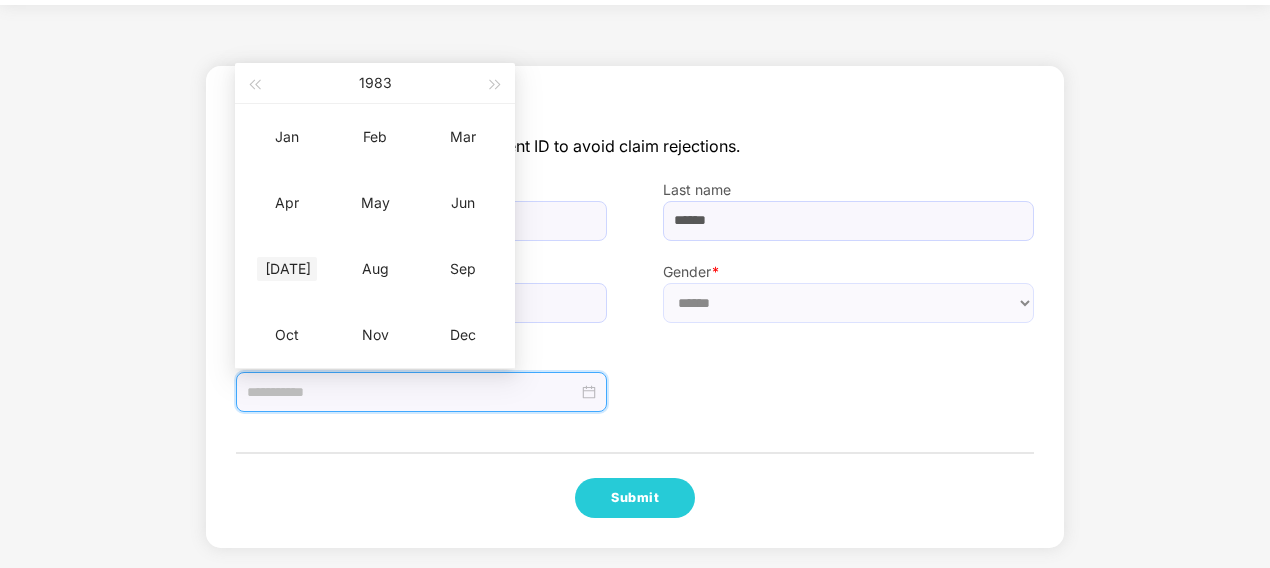 click on "[DATE]" at bounding box center (287, 269) 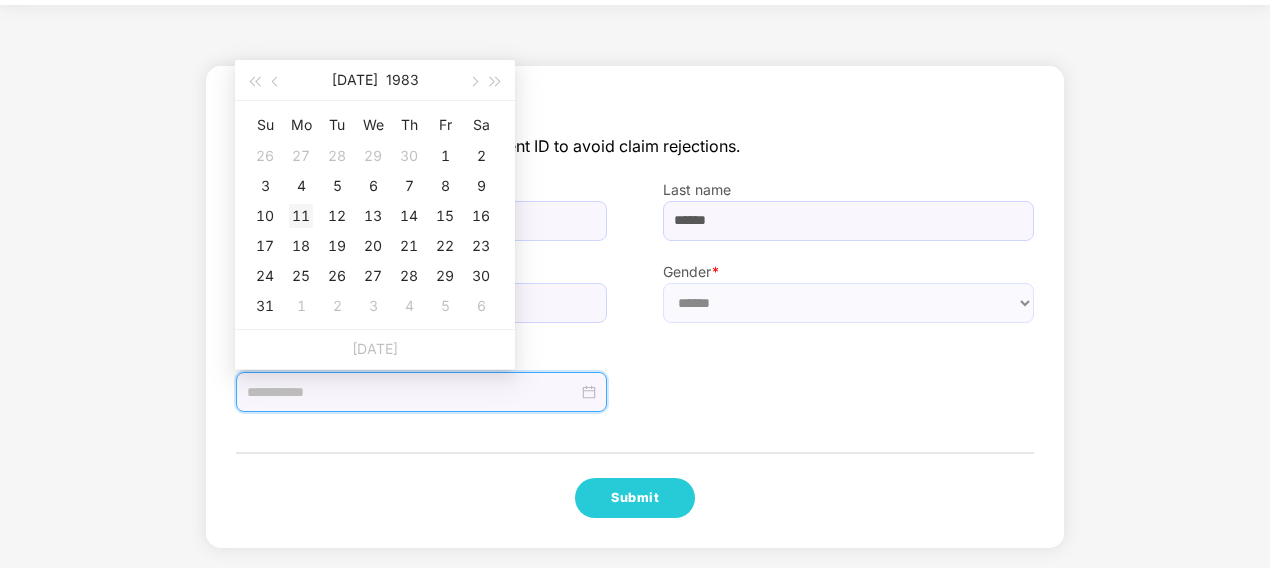 type on "**********" 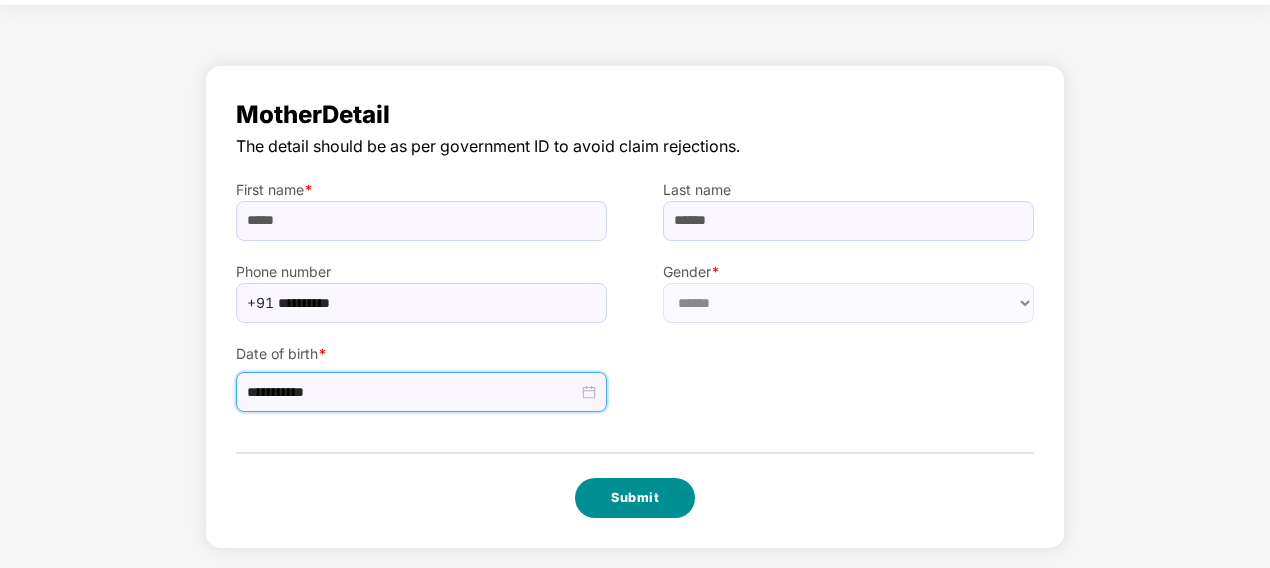 click on "Submit" at bounding box center (635, 498) 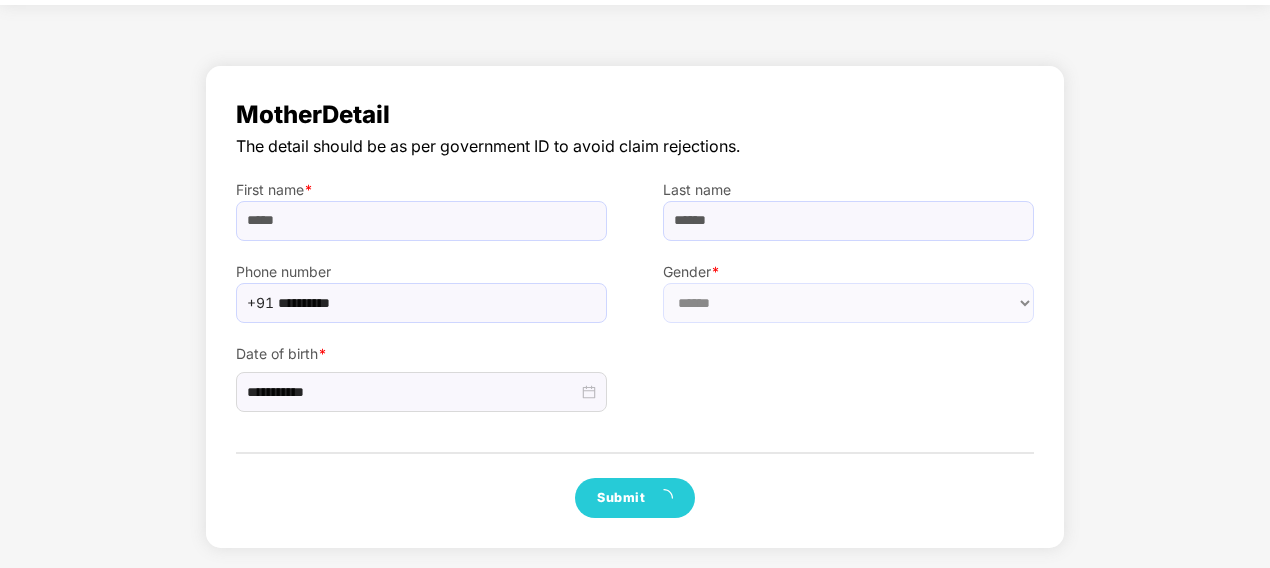 scroll, scrollTop: 0, scrollLeft: 0, axis: both 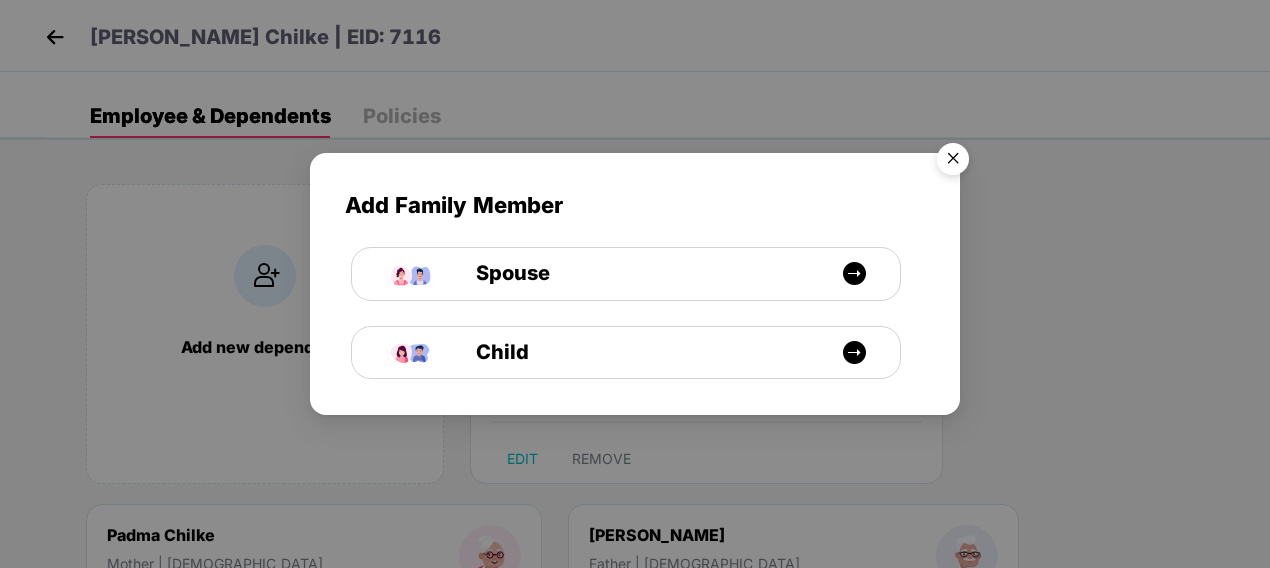 click at bounding box center [953, 162] 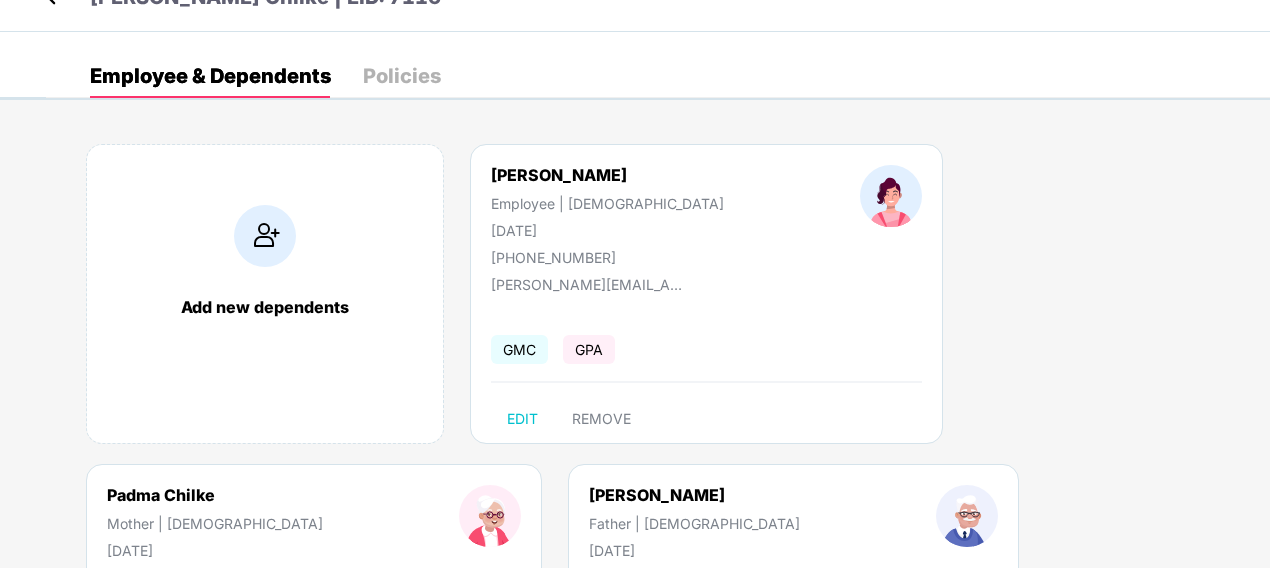 scroll, scrollTop: 0, scrollLeft: 0, axis: both 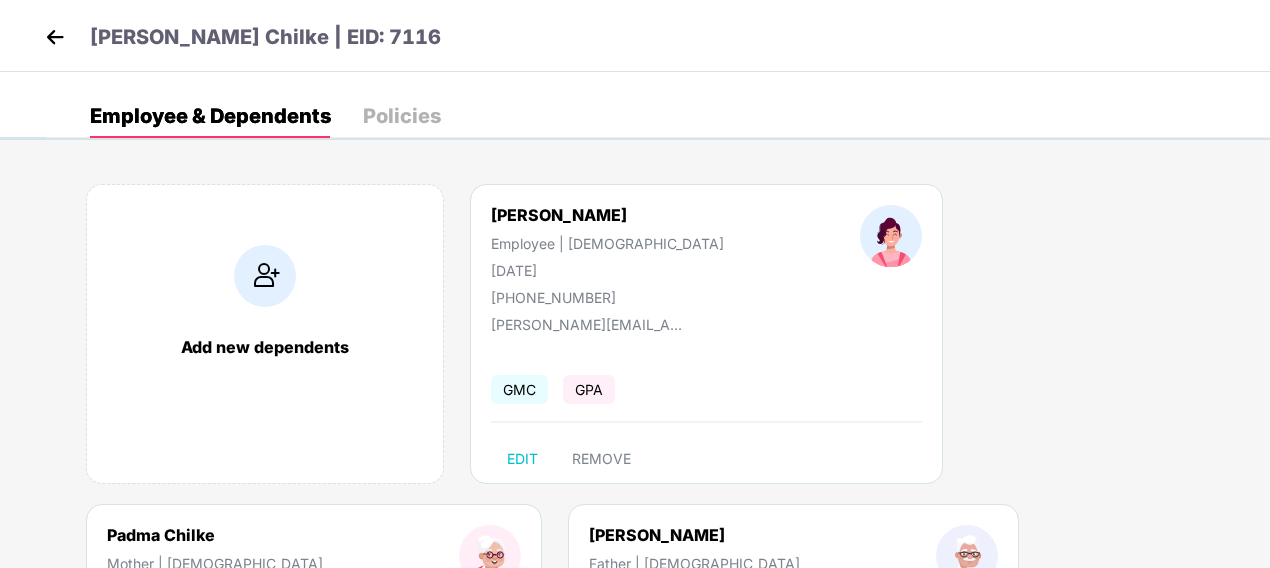 click at bounding box center (55, 37) 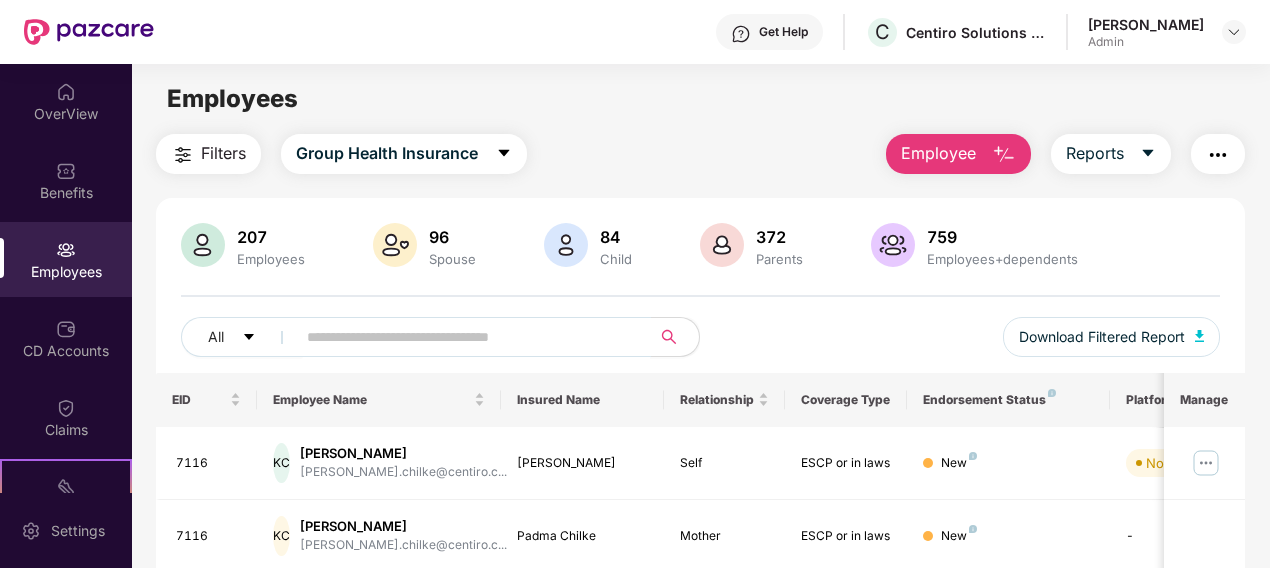 scroll, scrollTop: 100, scrollLeft: 0, axis: vertical 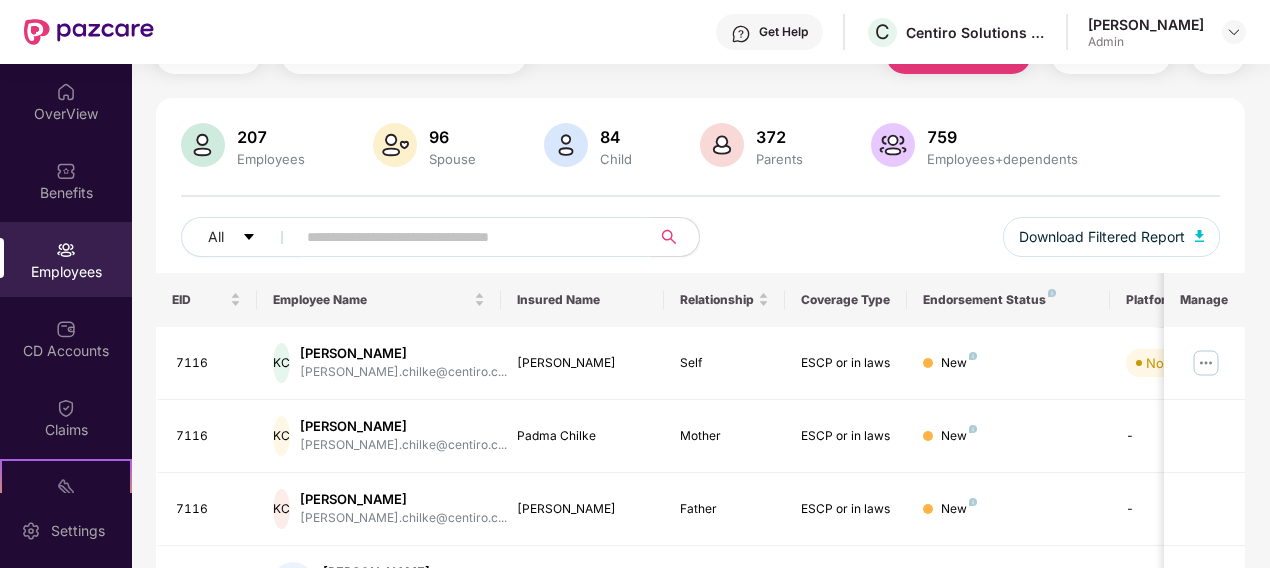 click at bounding box center (465, 237) 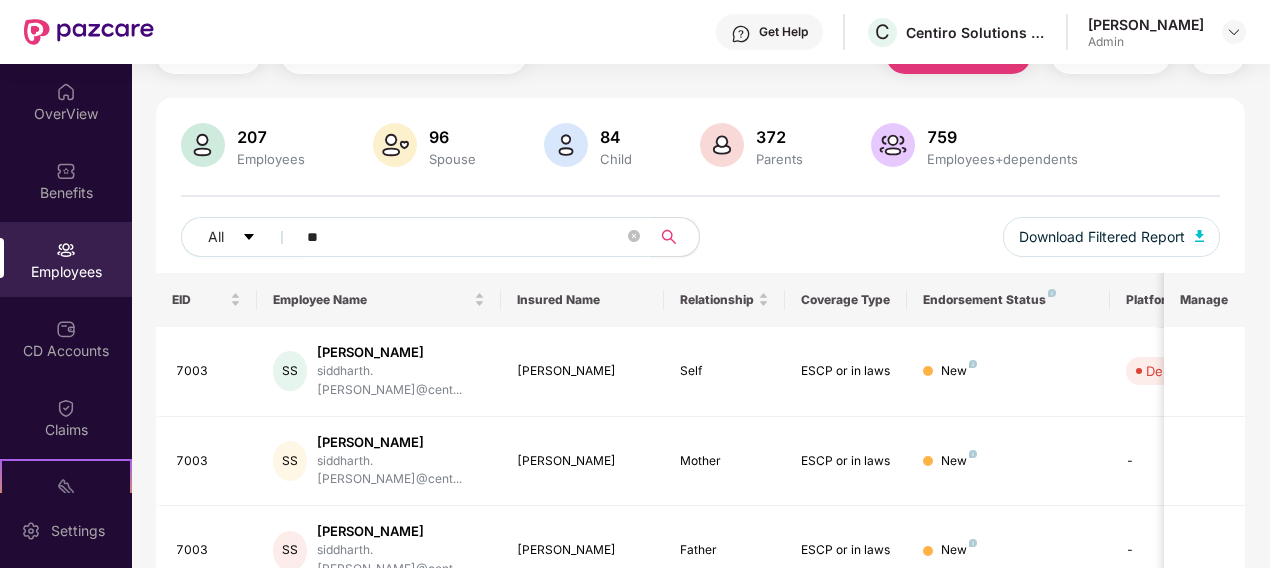 type on "*" 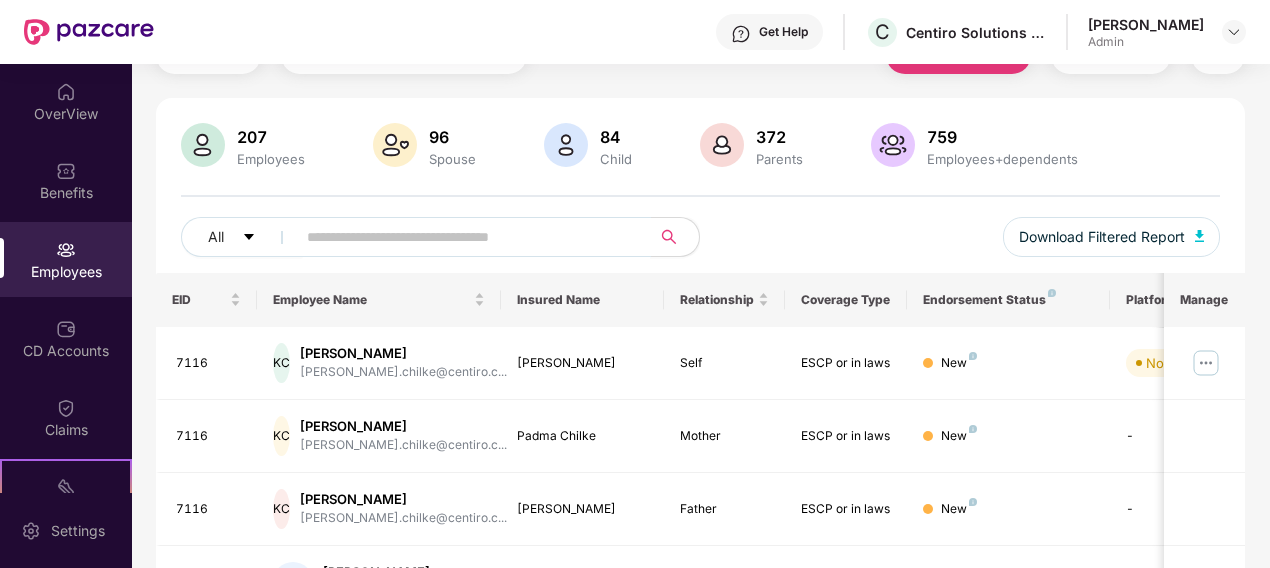type on "*" 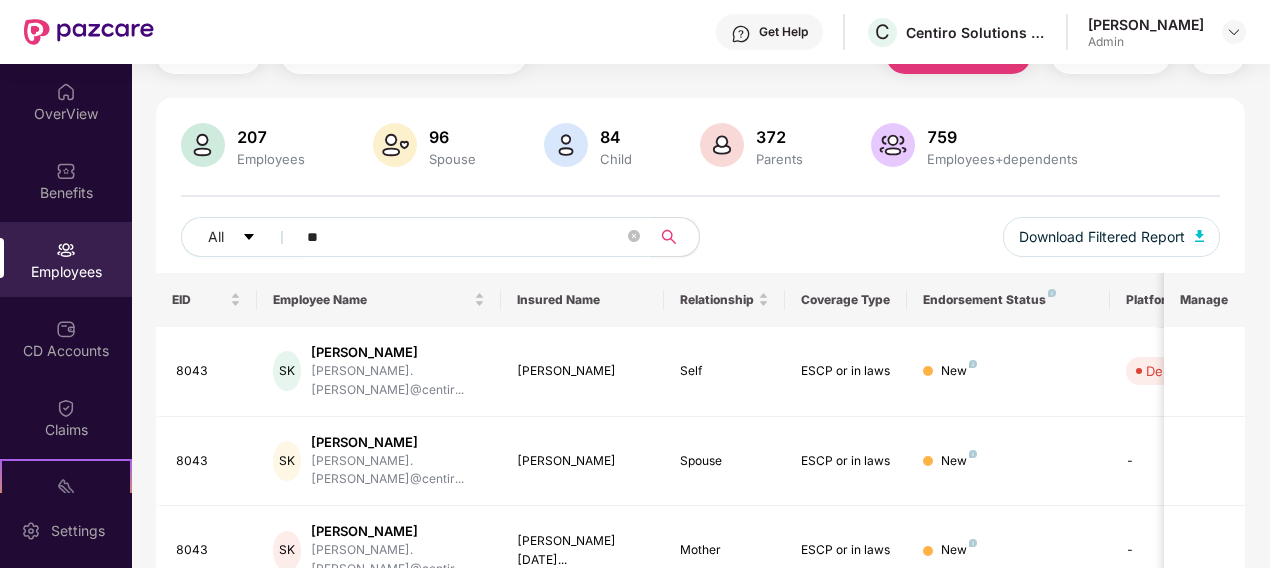 type on "*" 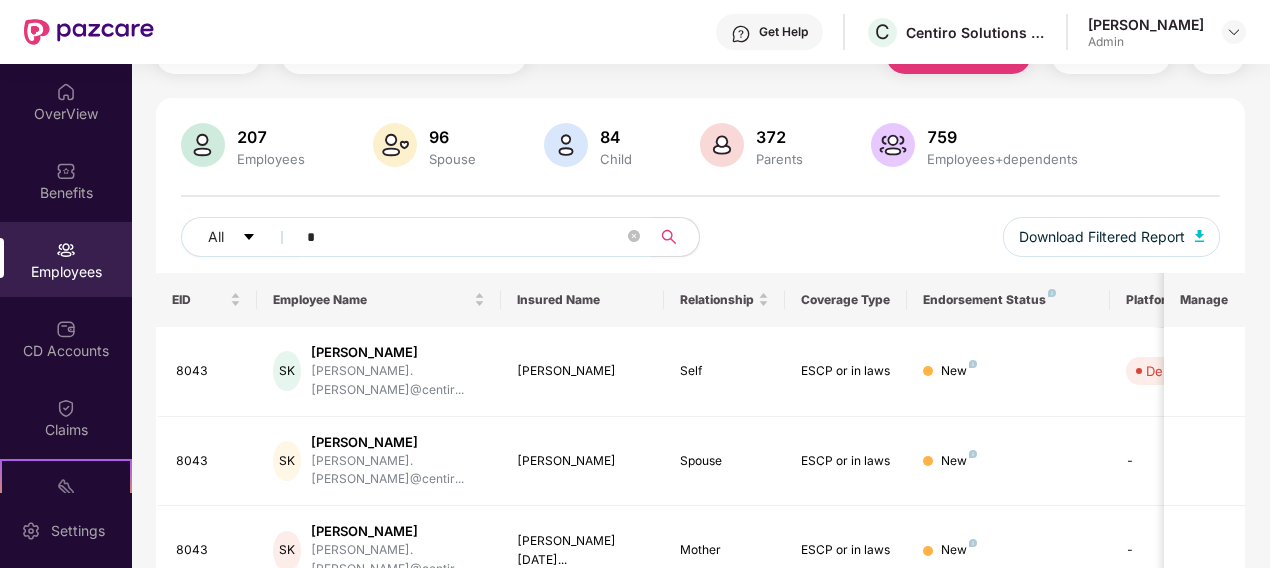 type 